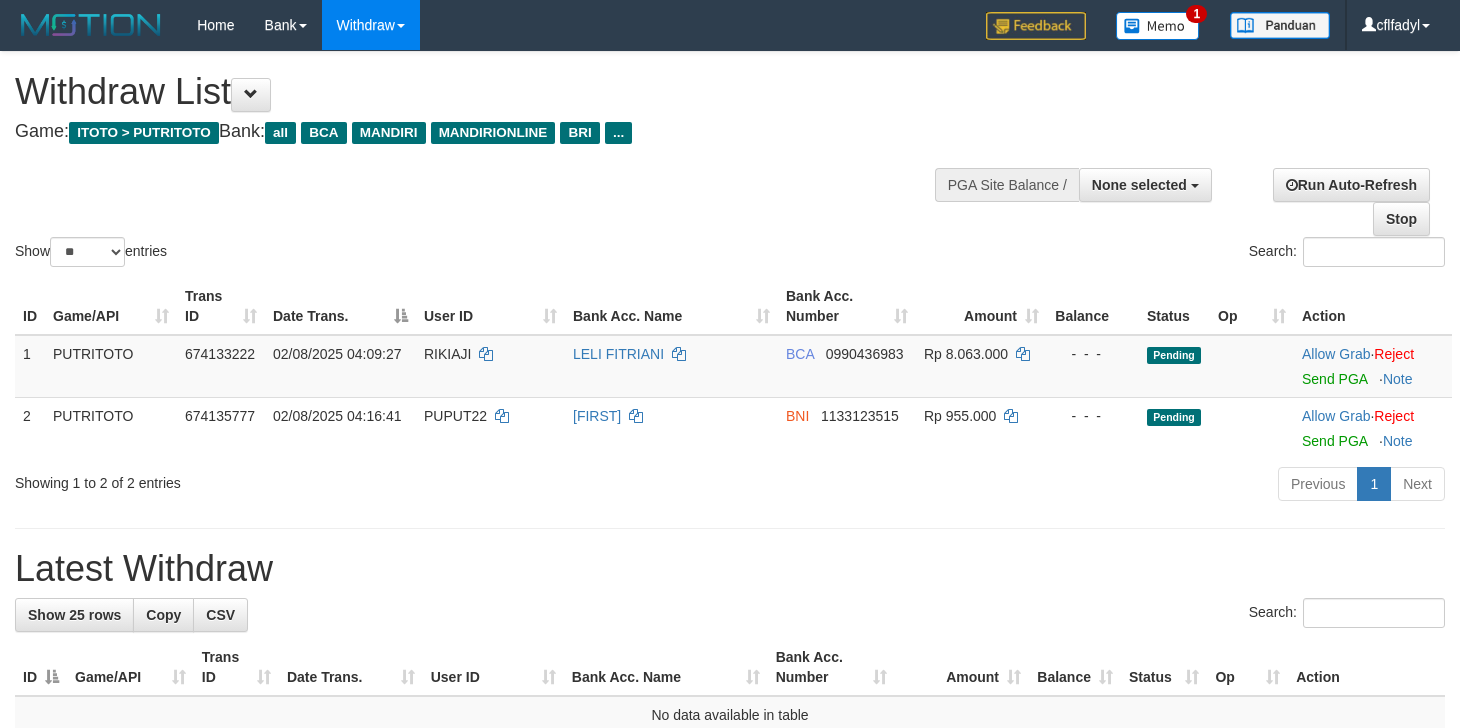 select 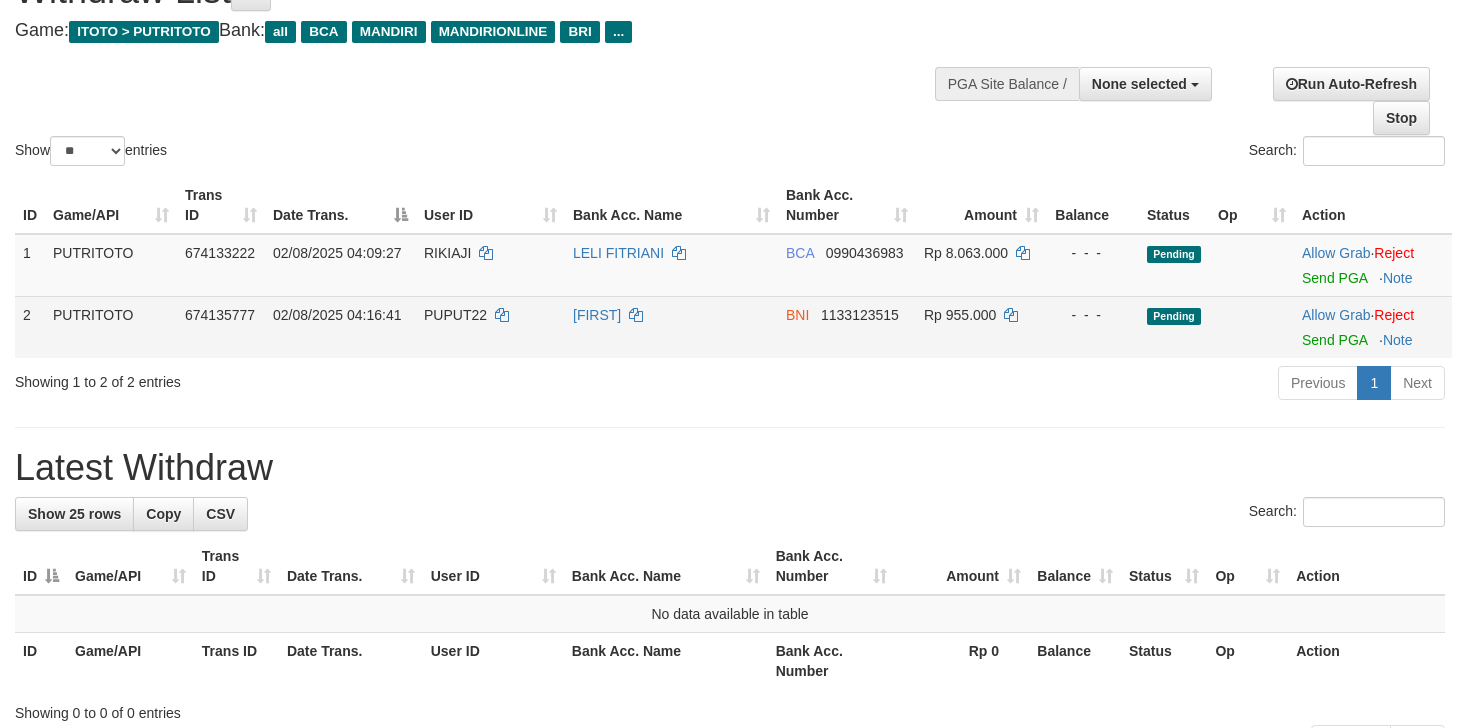 scroll, scrollTop: 140, scrollLeft: 0, axis: vertical 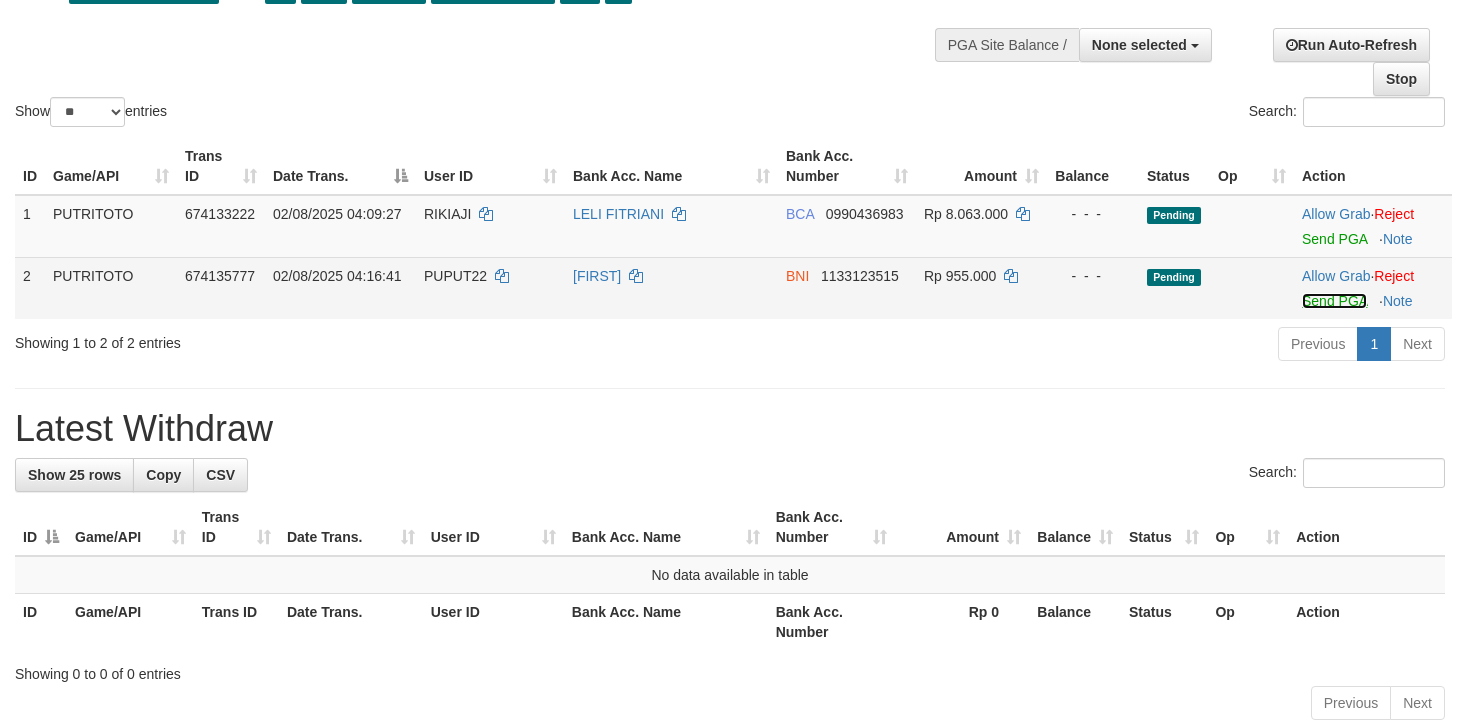 click on "Send PGA" at bounding box center [1334, 301] 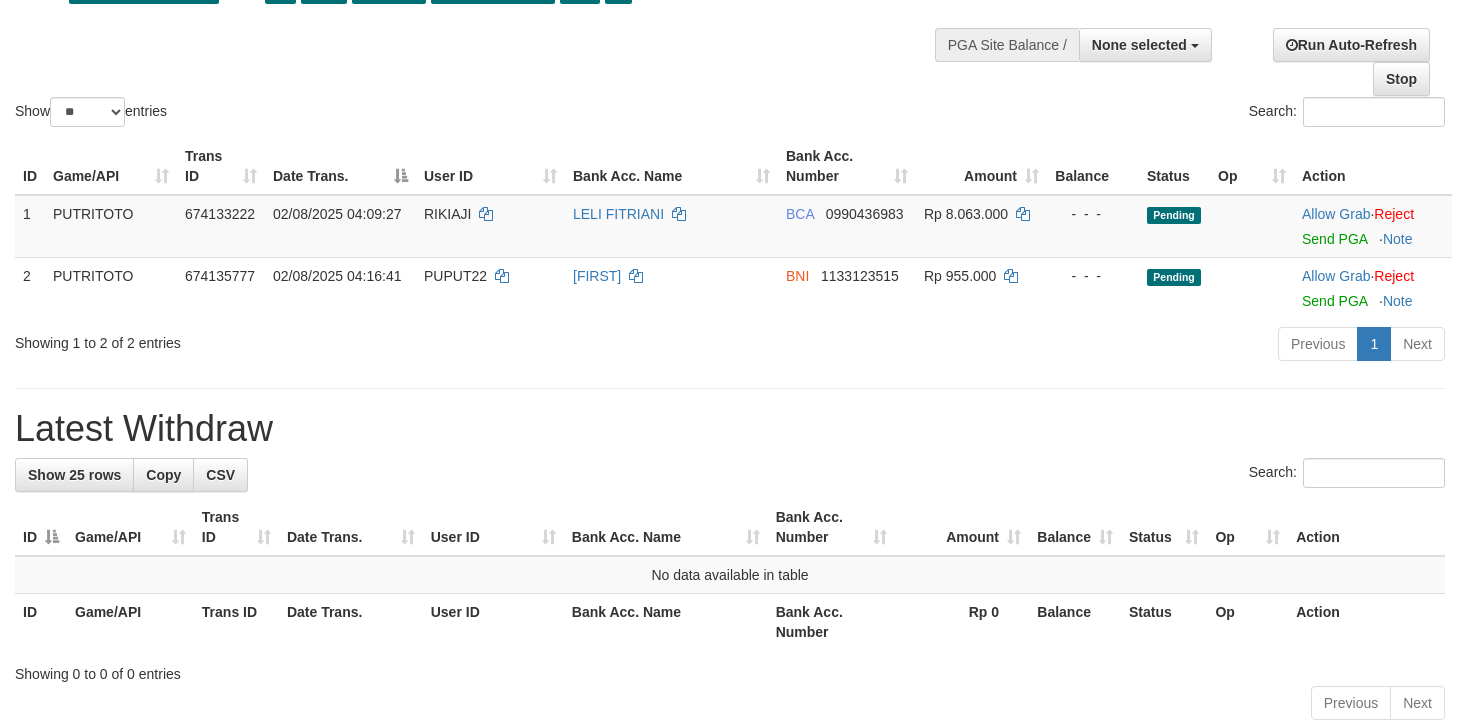 click on "Previous 1 Next" at bounding box center [1034, 346] 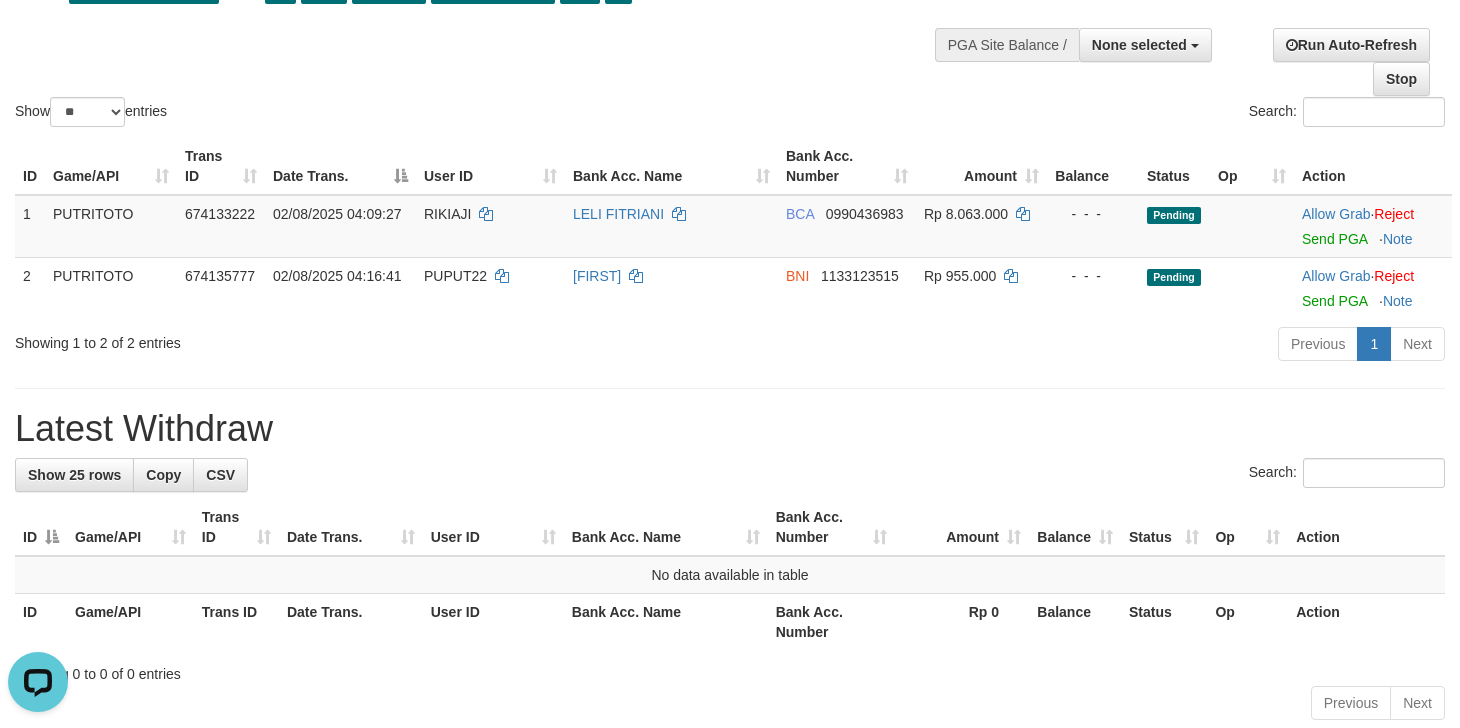 scroll, scrollTop: 0, scrollLeft: 0, axis: both 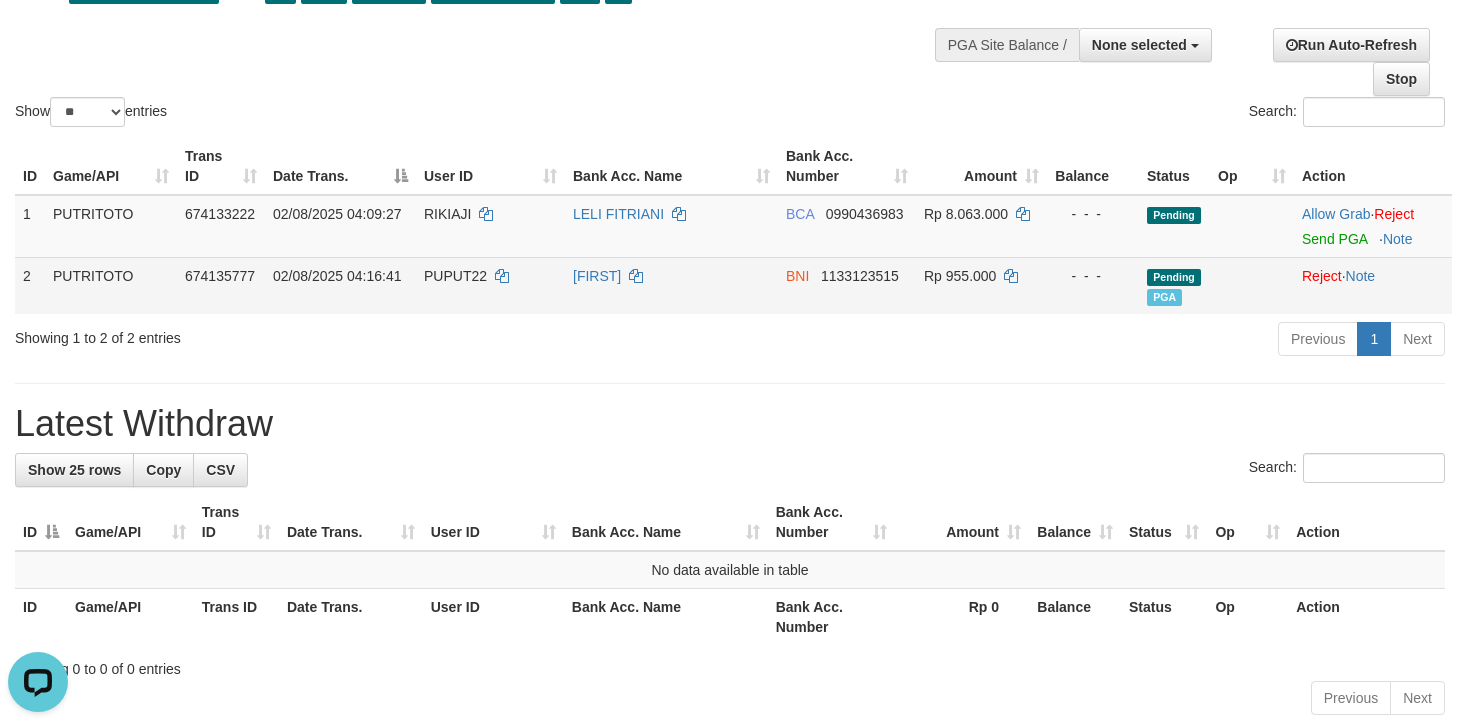 drag, startPoint x: 684, startPoint y: 274, endPoint x: 701, endPoint y: 274, distance: 17 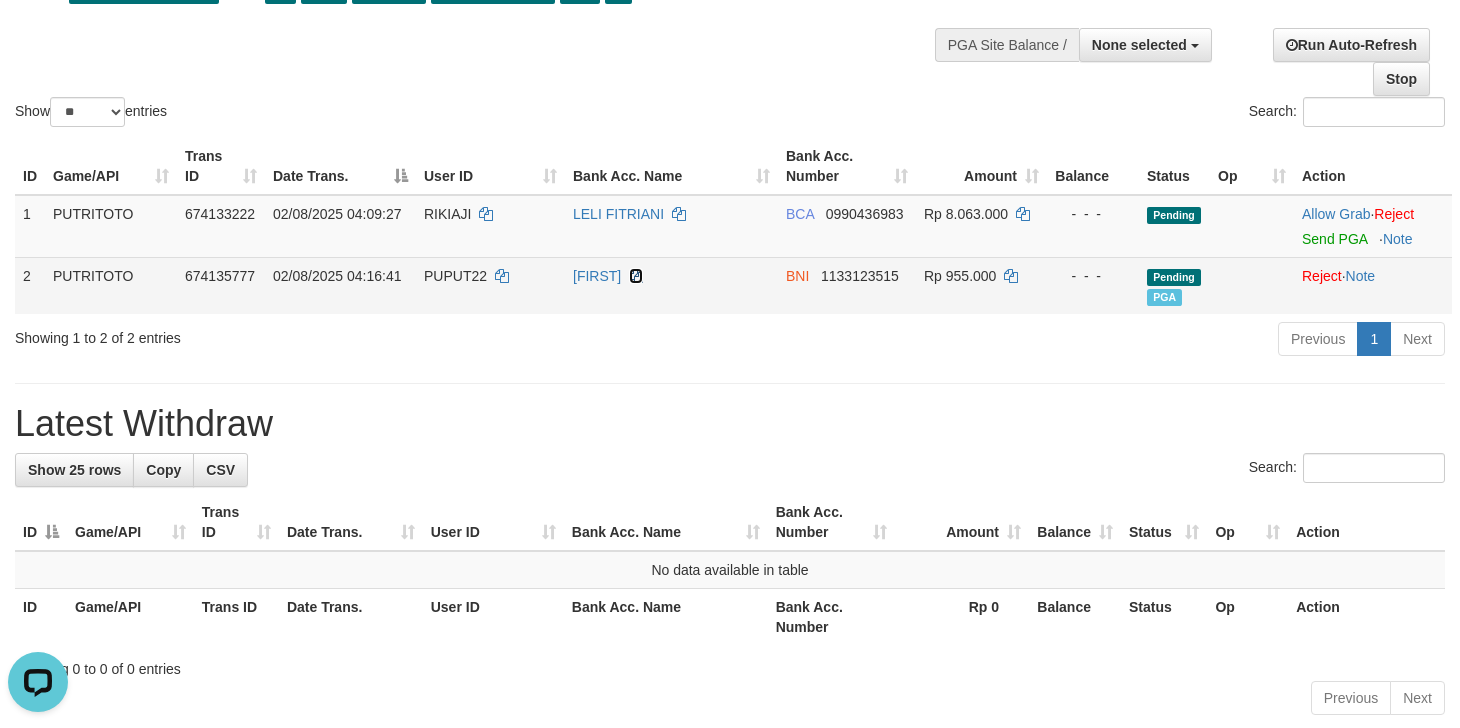 click at bounding box center [636, 276] 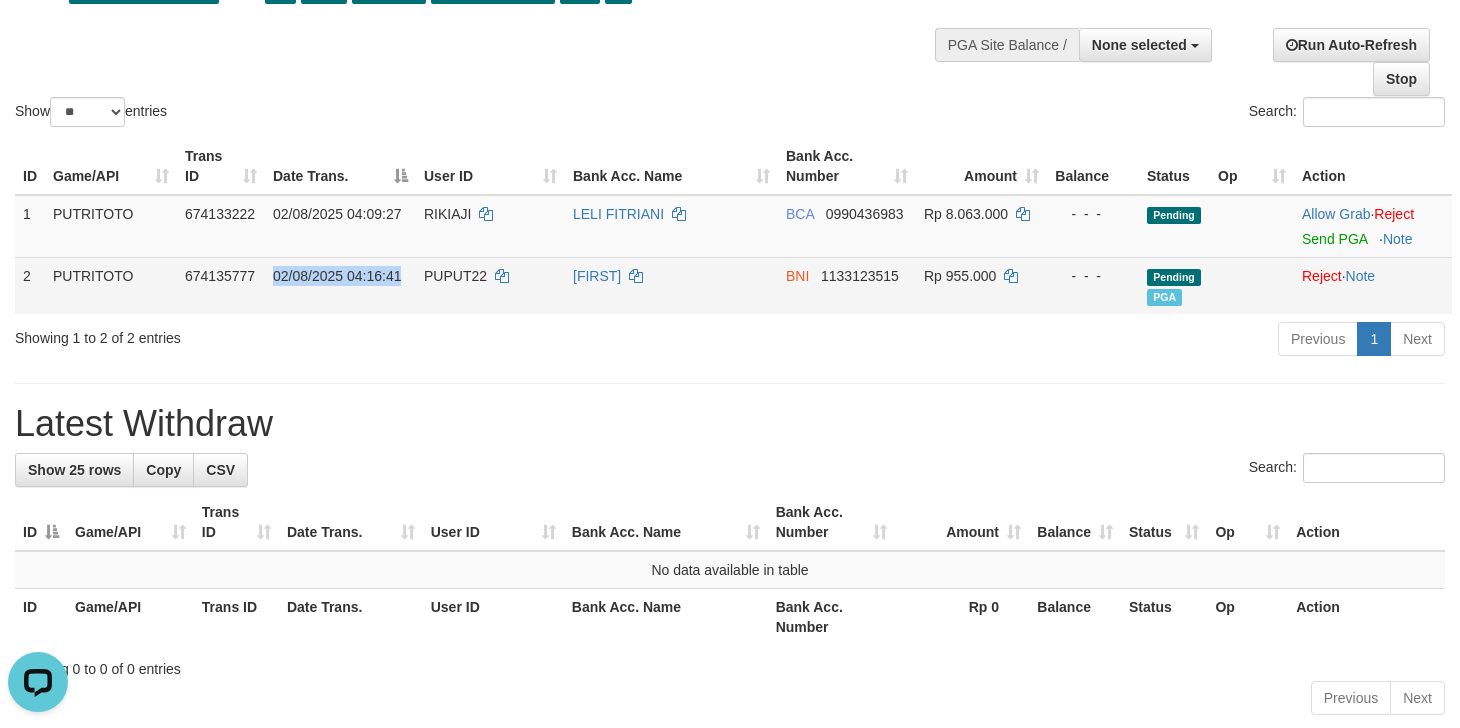 drag, startPoint x: 476, startPoint y: 284, endPoint x: 708, endPoint y: 330, distance: 236.51639 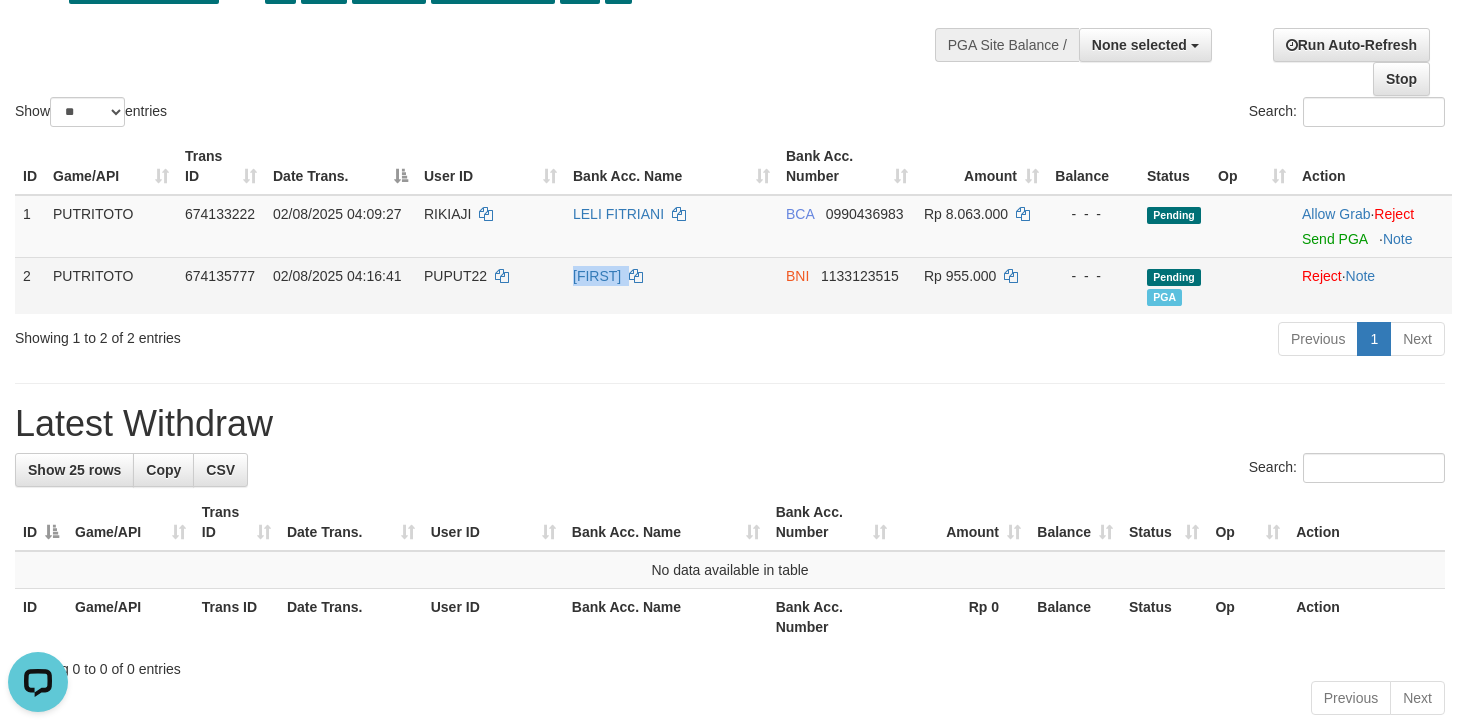 copy on "[LAST]" 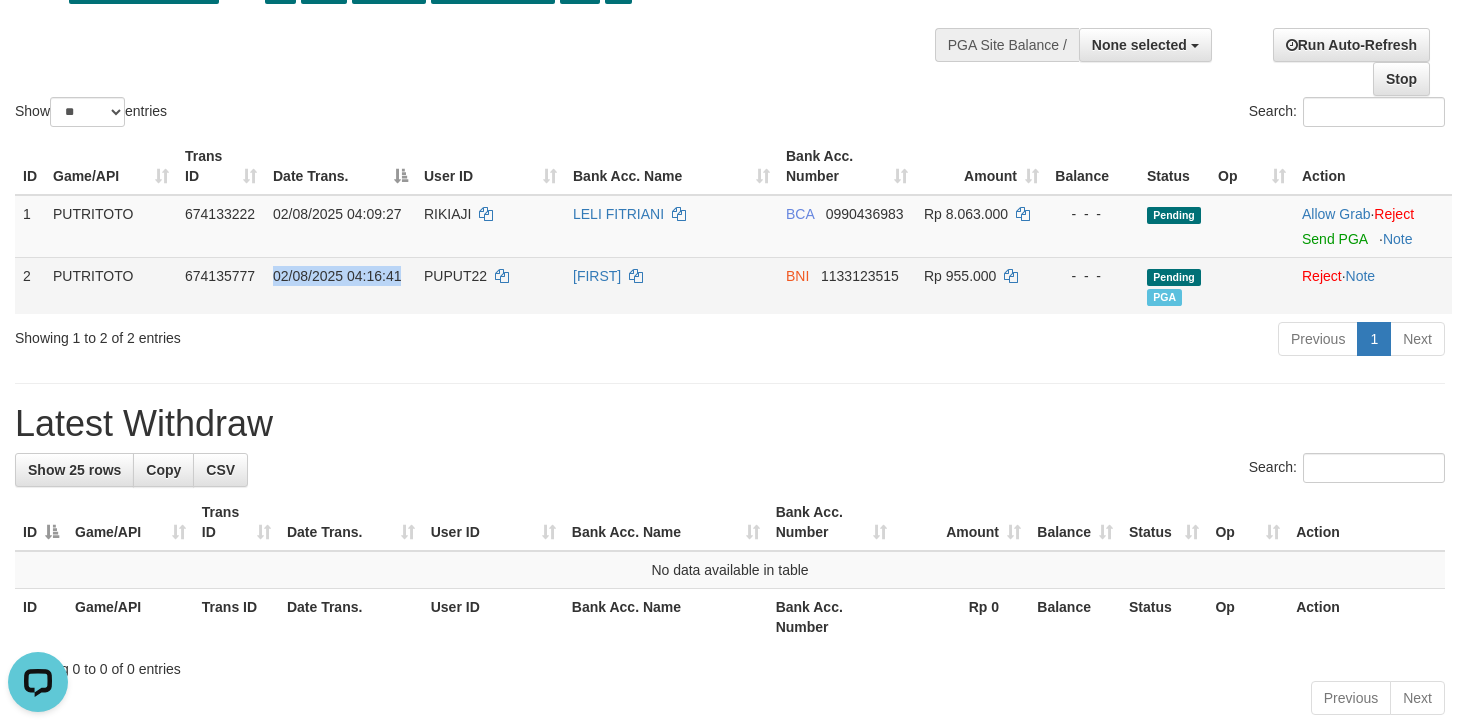 click on "PUPUT22" at bounding box center (455, 276) 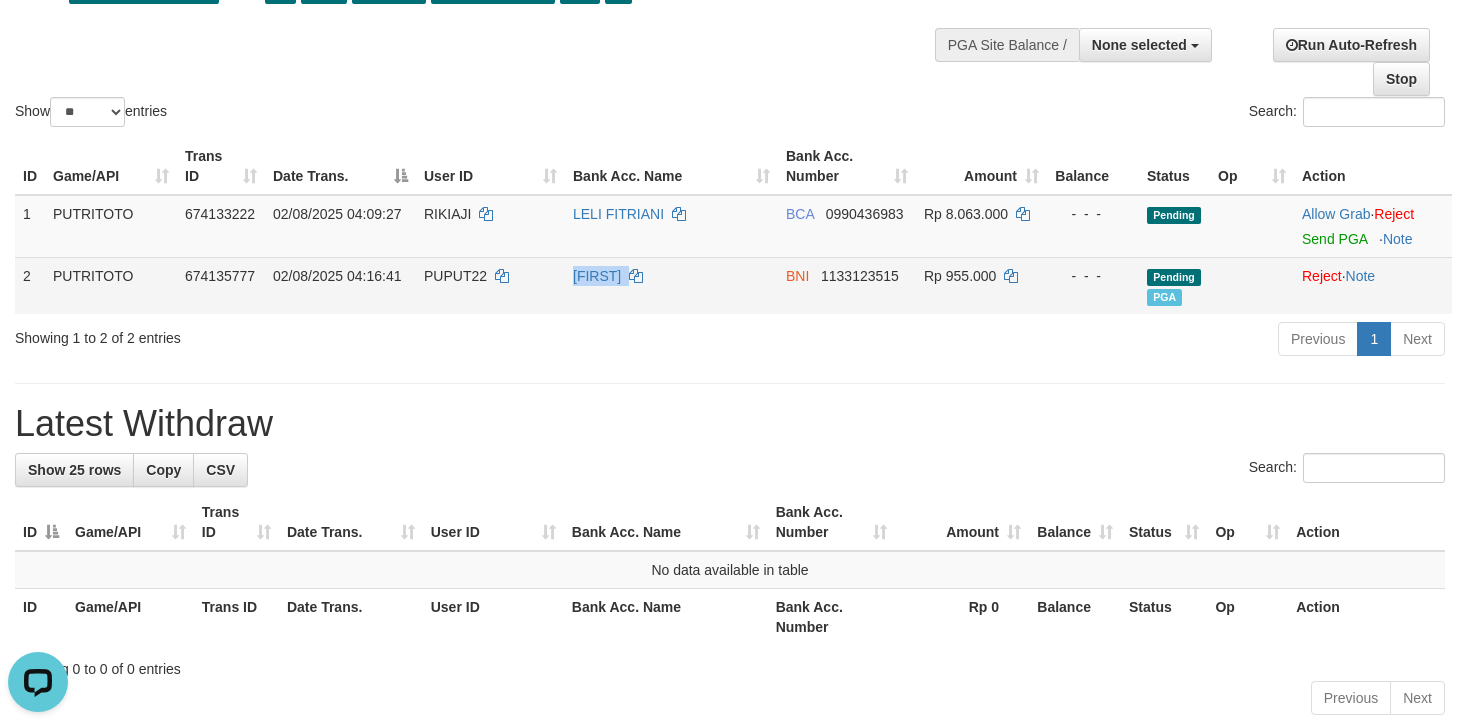 copy on "[LAST]" 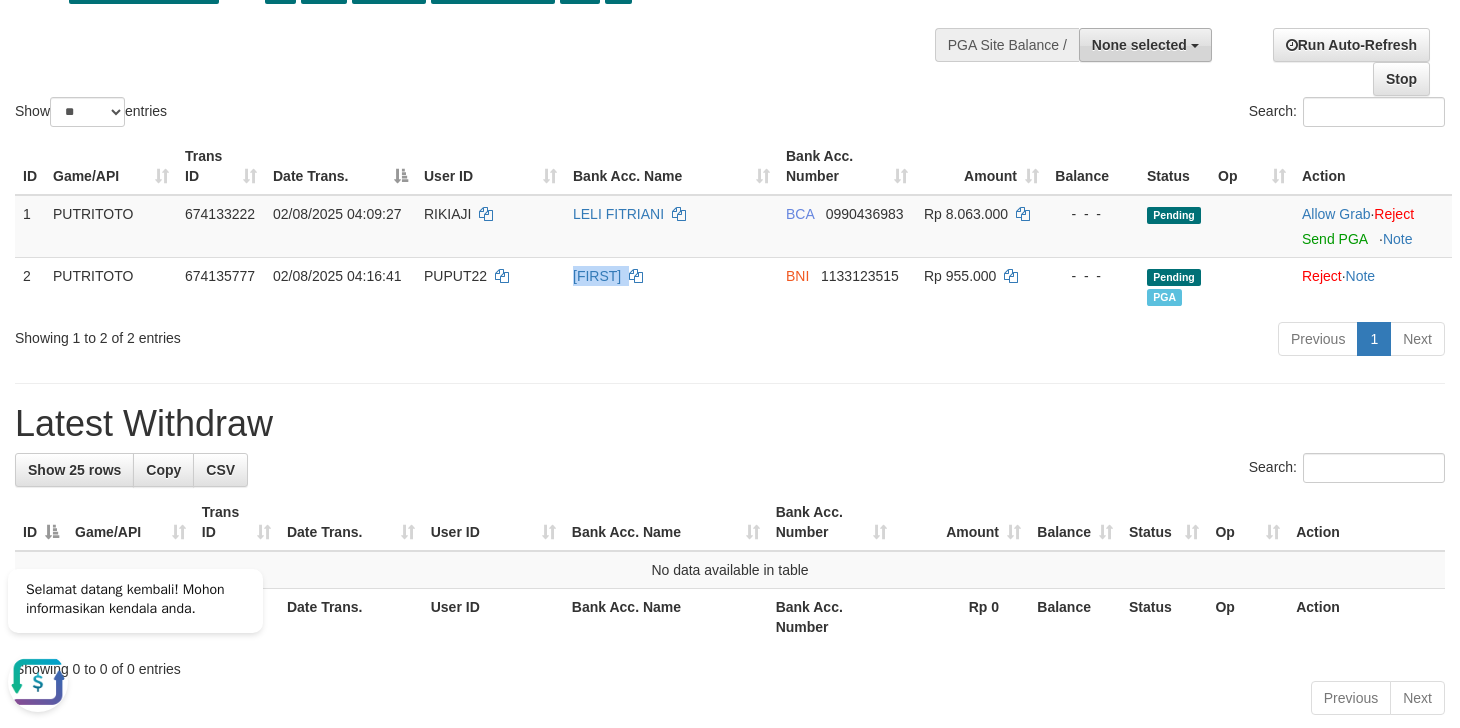 click on "None selected" at bounding box center (1145, 45) 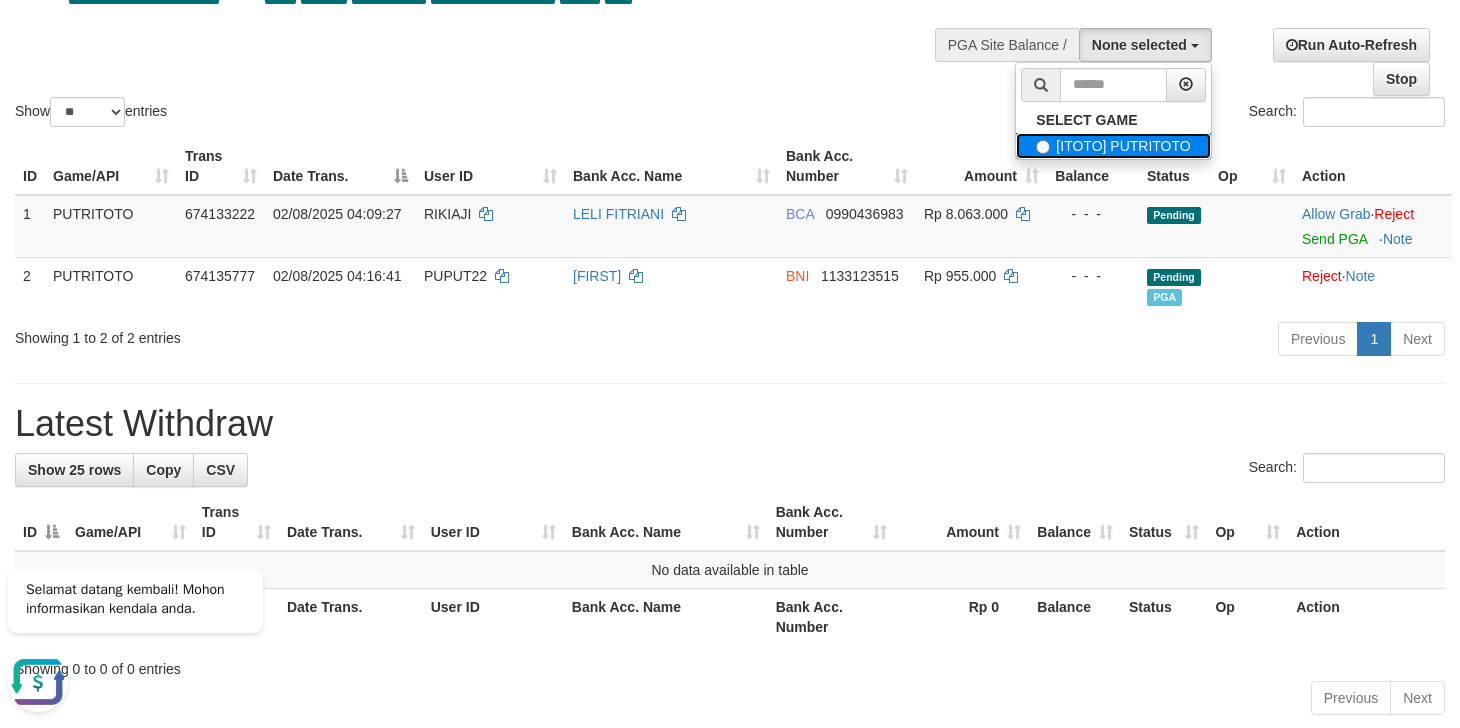 click on "[ITOTO] PUTRITOTO" at bounding box center [1113, 146] 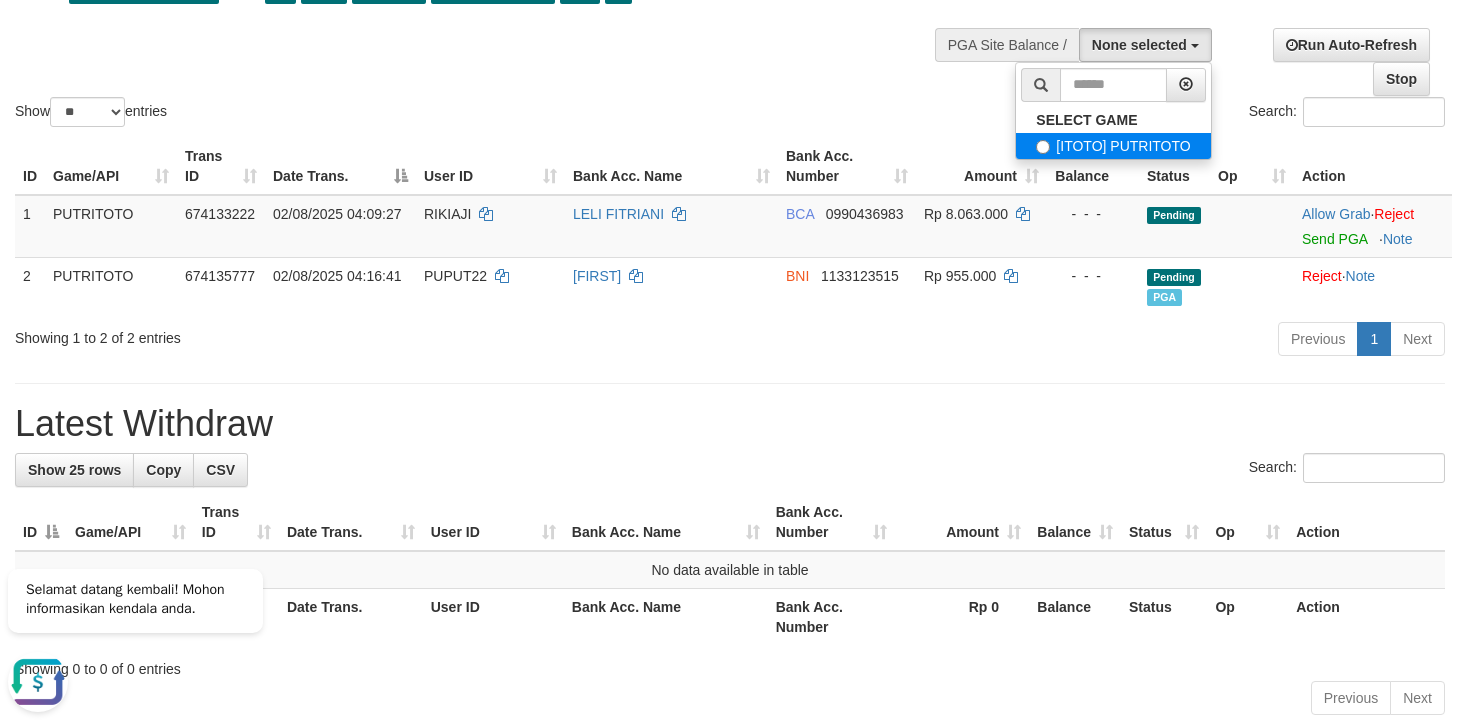 select on "****" 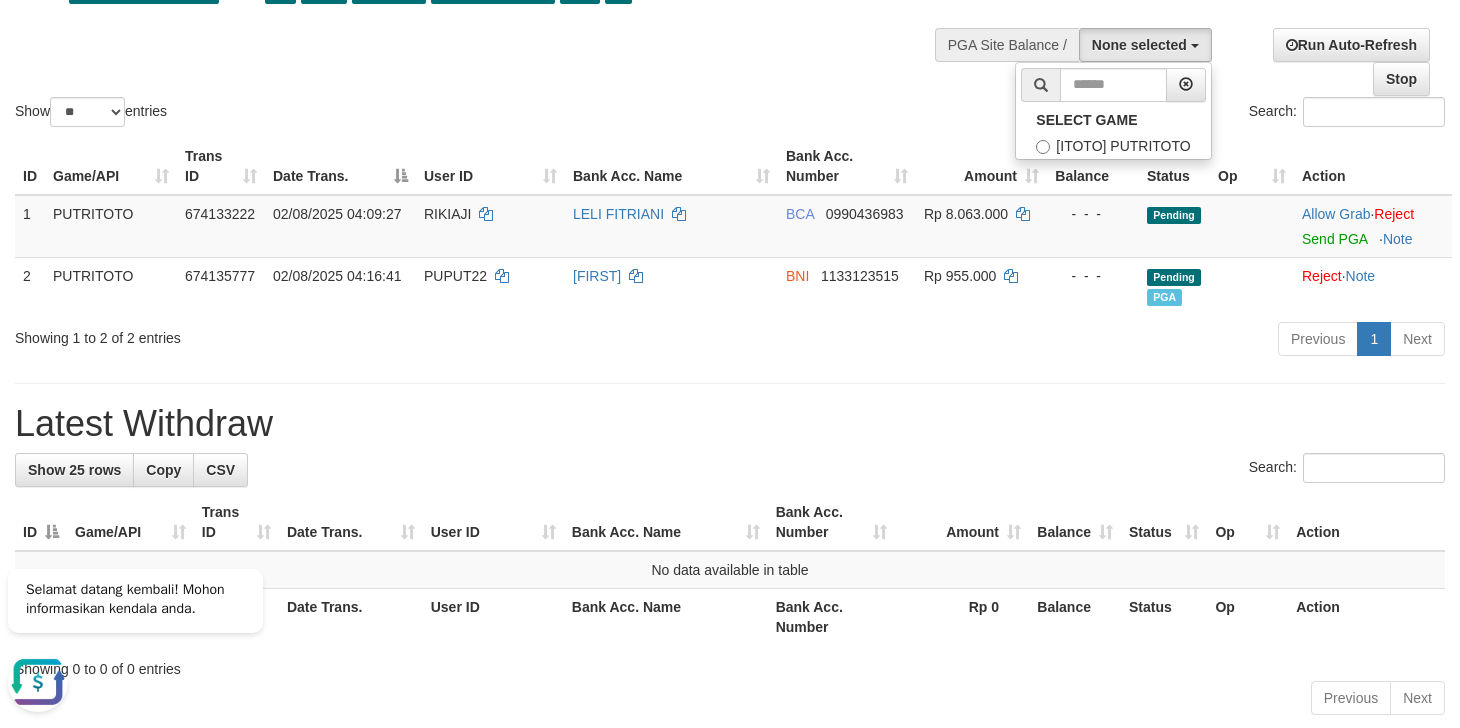 scroll, scrollTop: 16, scrollLeft: 0, axis: vertical 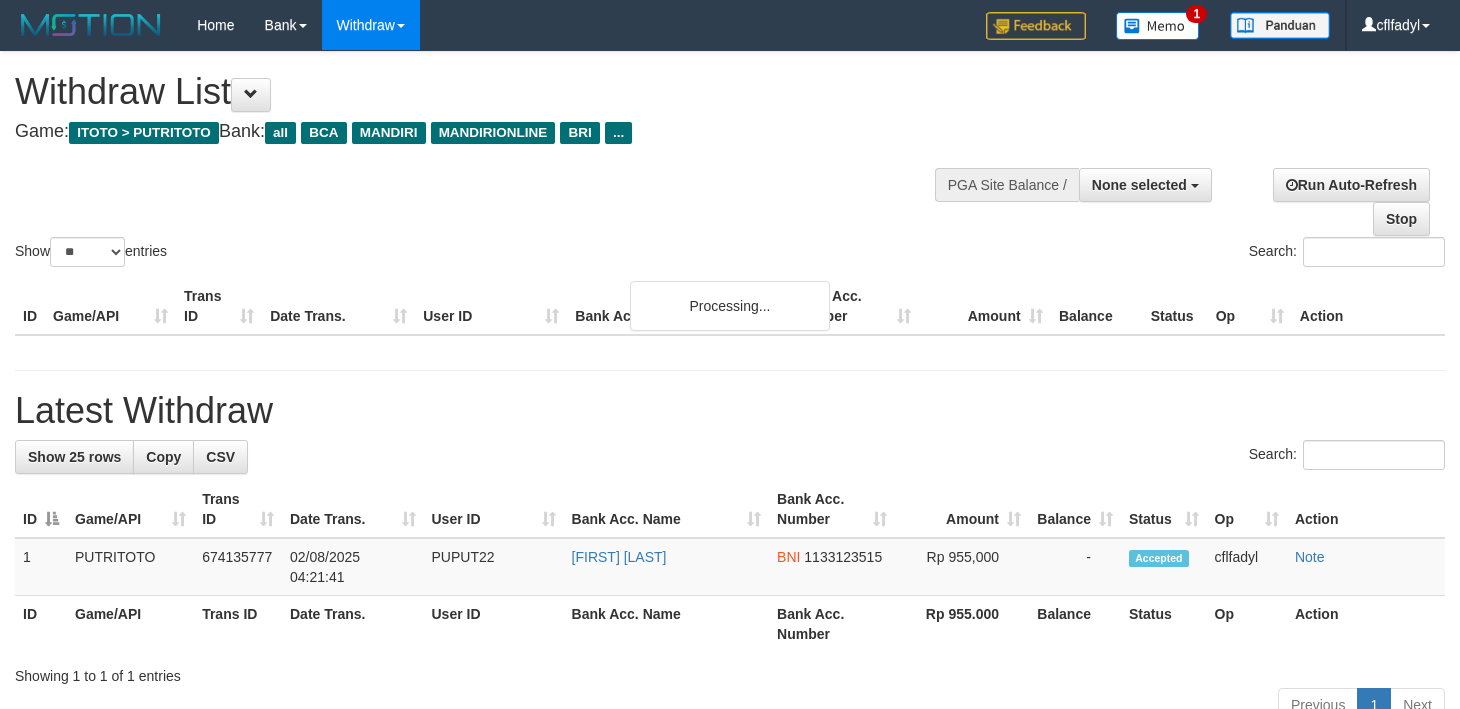 select 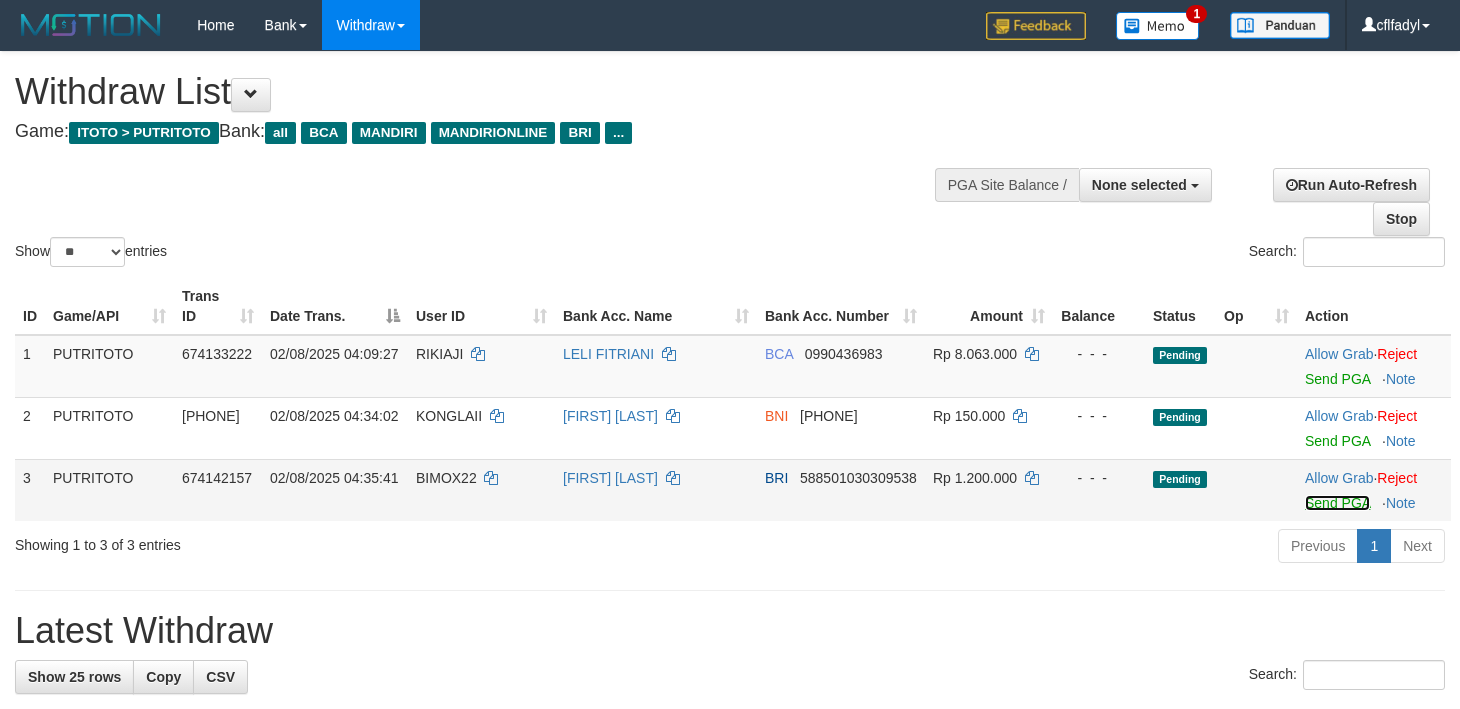 click on "Send PGA" at bounding box center (1337, 503) 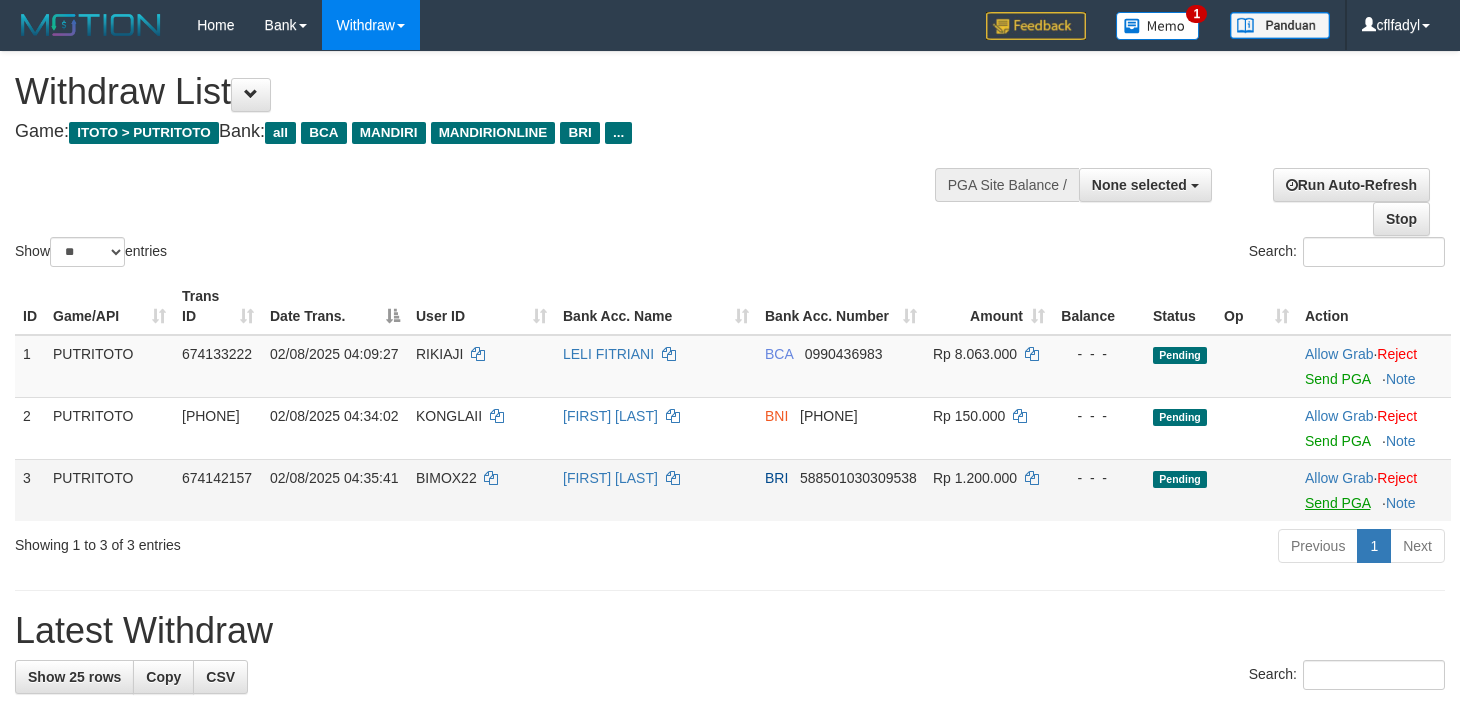 click on "Previous 1 Next" at bounding box center [1034, 548] 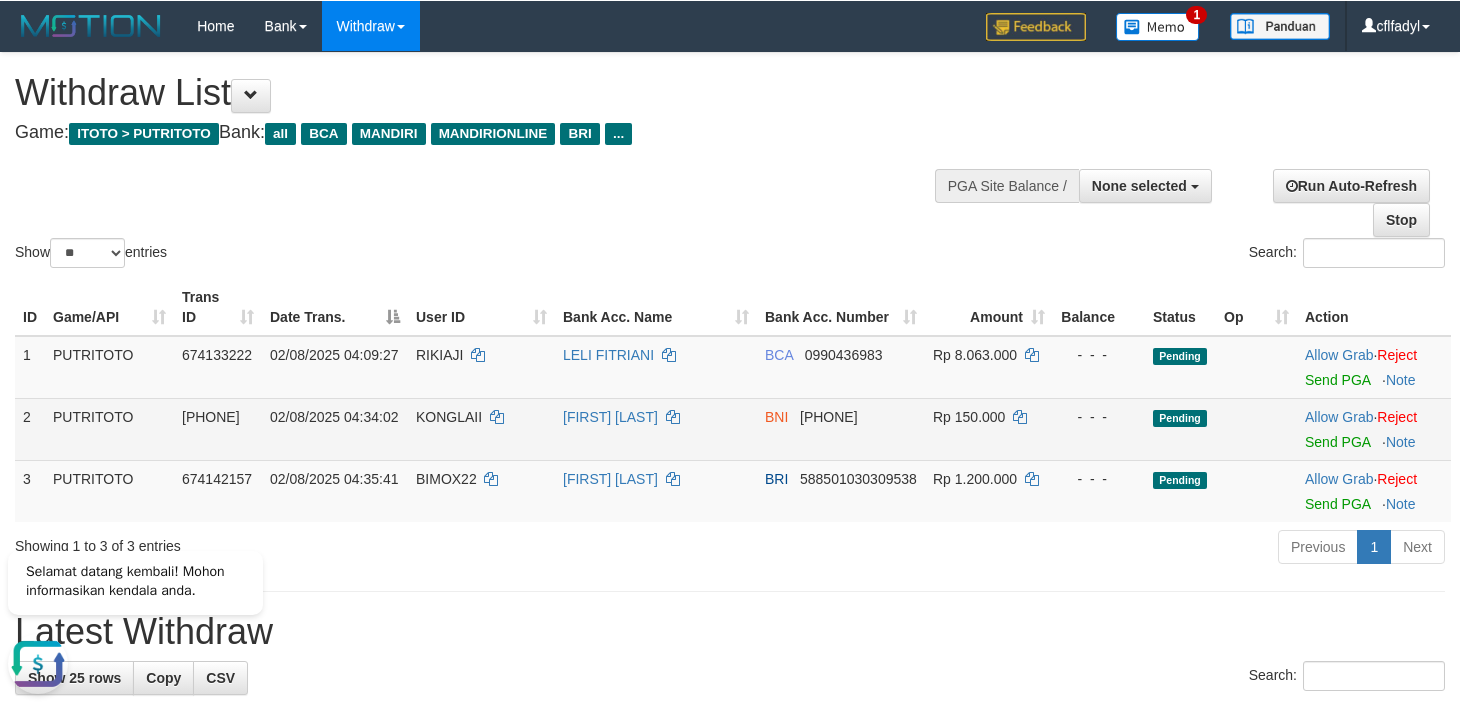 scroll, scrollTop: 0, scrollLeft: 0, axis: both 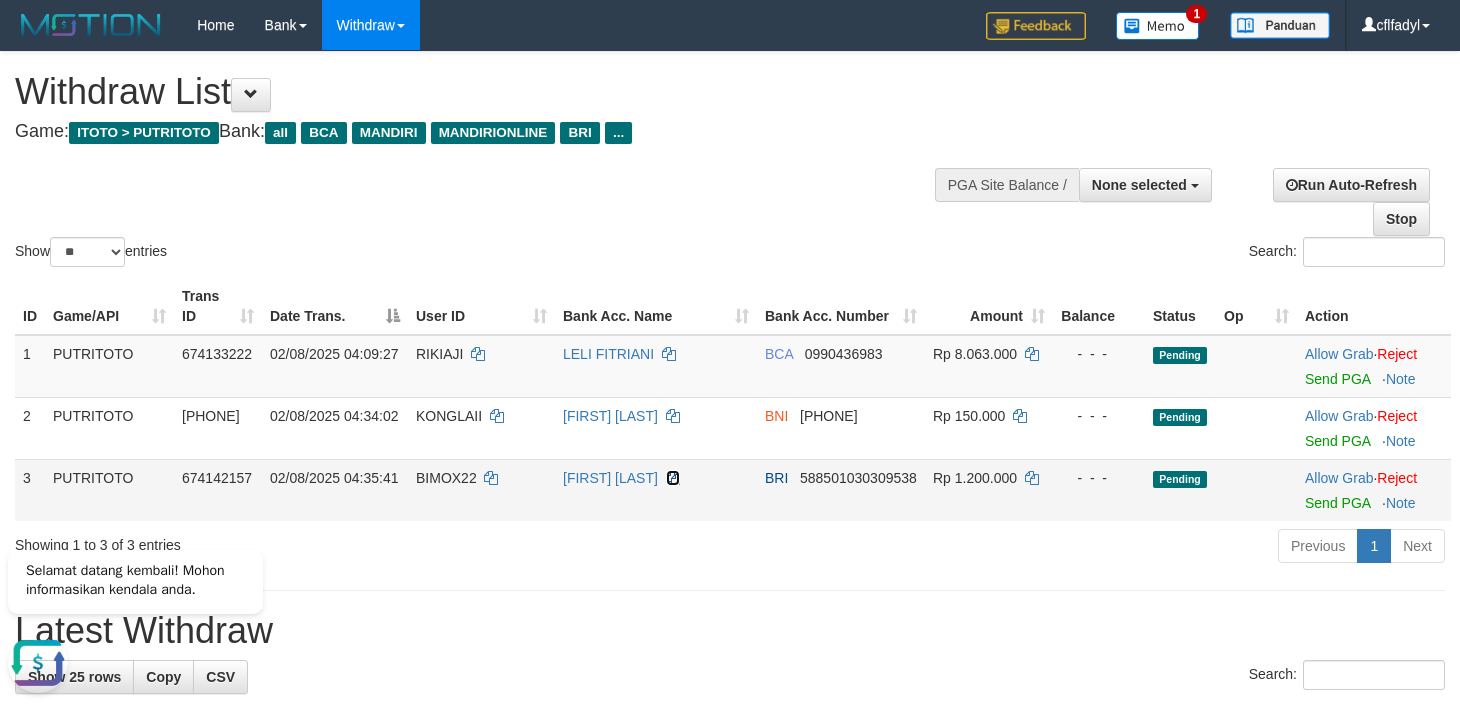 click at bounding box center (673, 478) 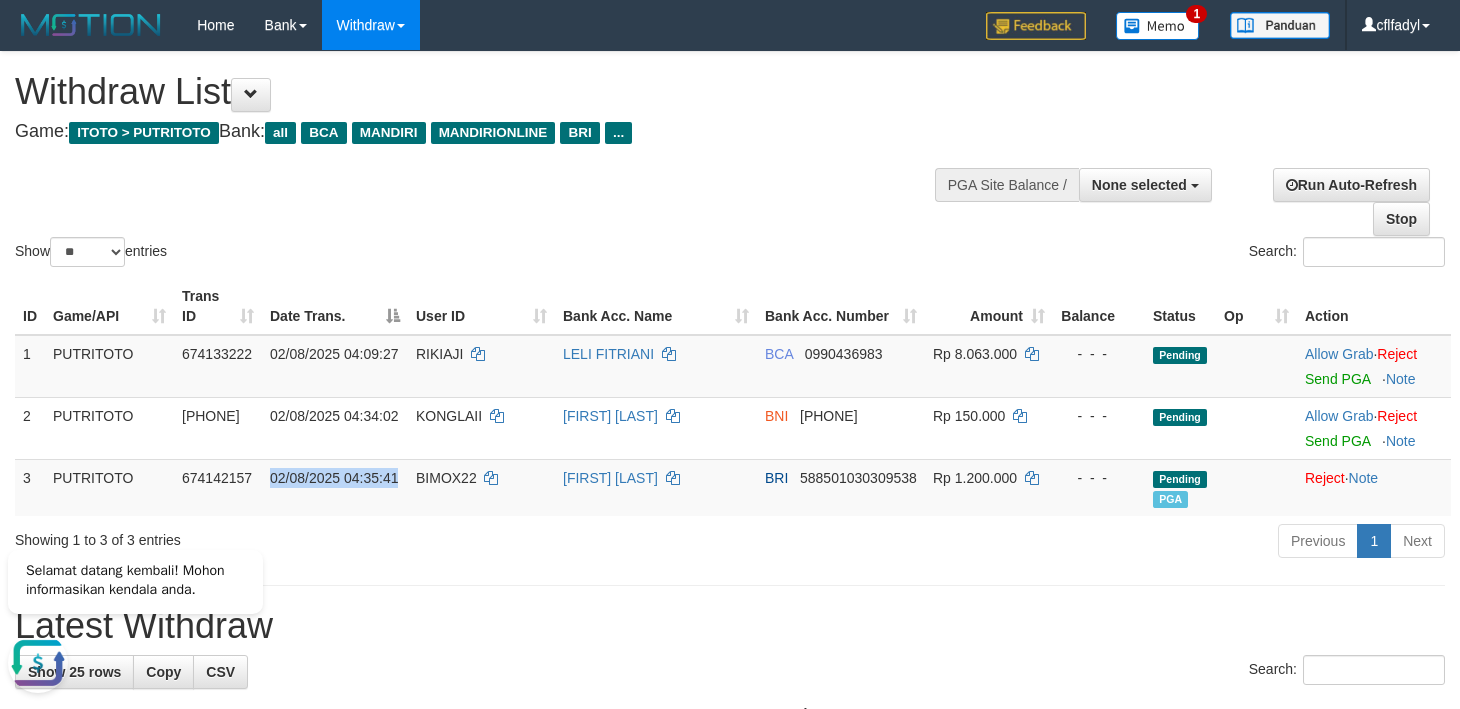 drag, startPoint x: 458, startPoint y: 474, endPoint x: 749, endPoint y: 530, distance: 296.33932 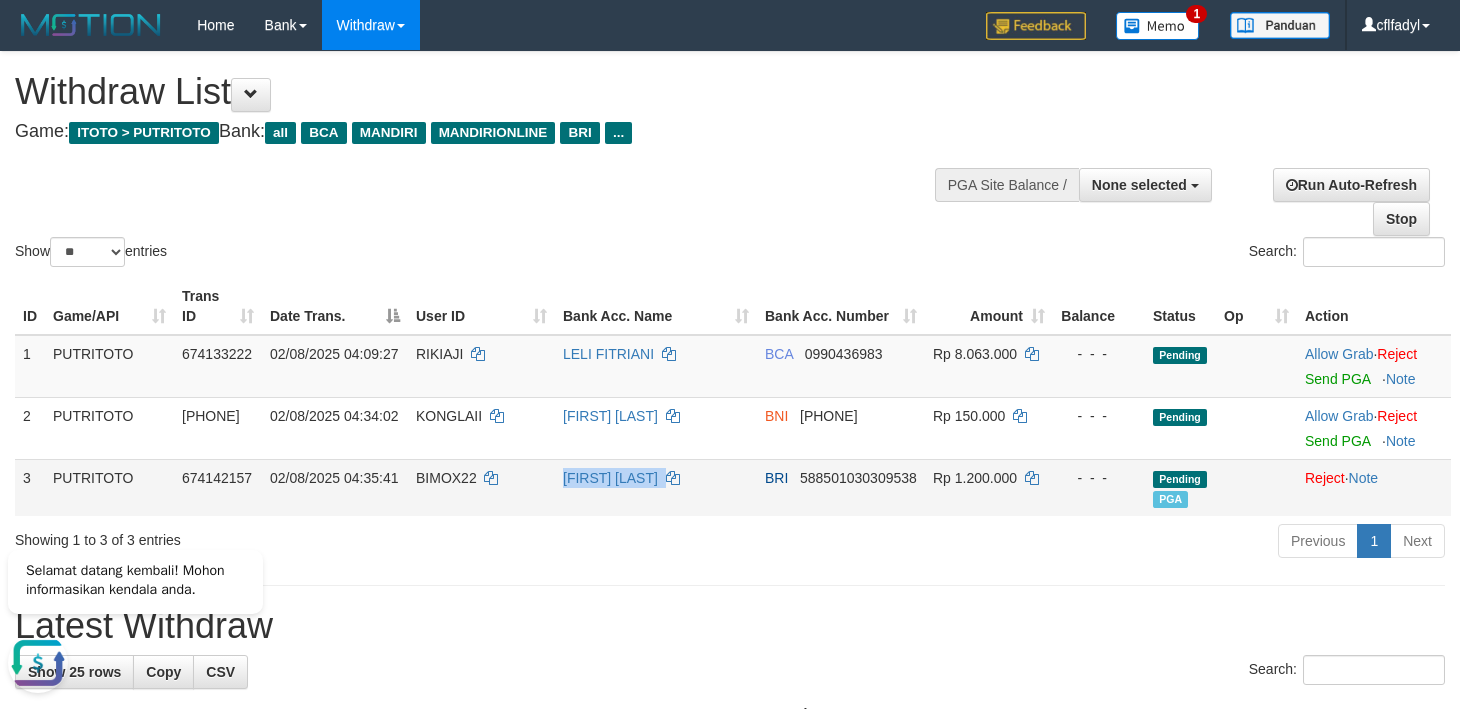 copy on "SAIKHUL HADI" 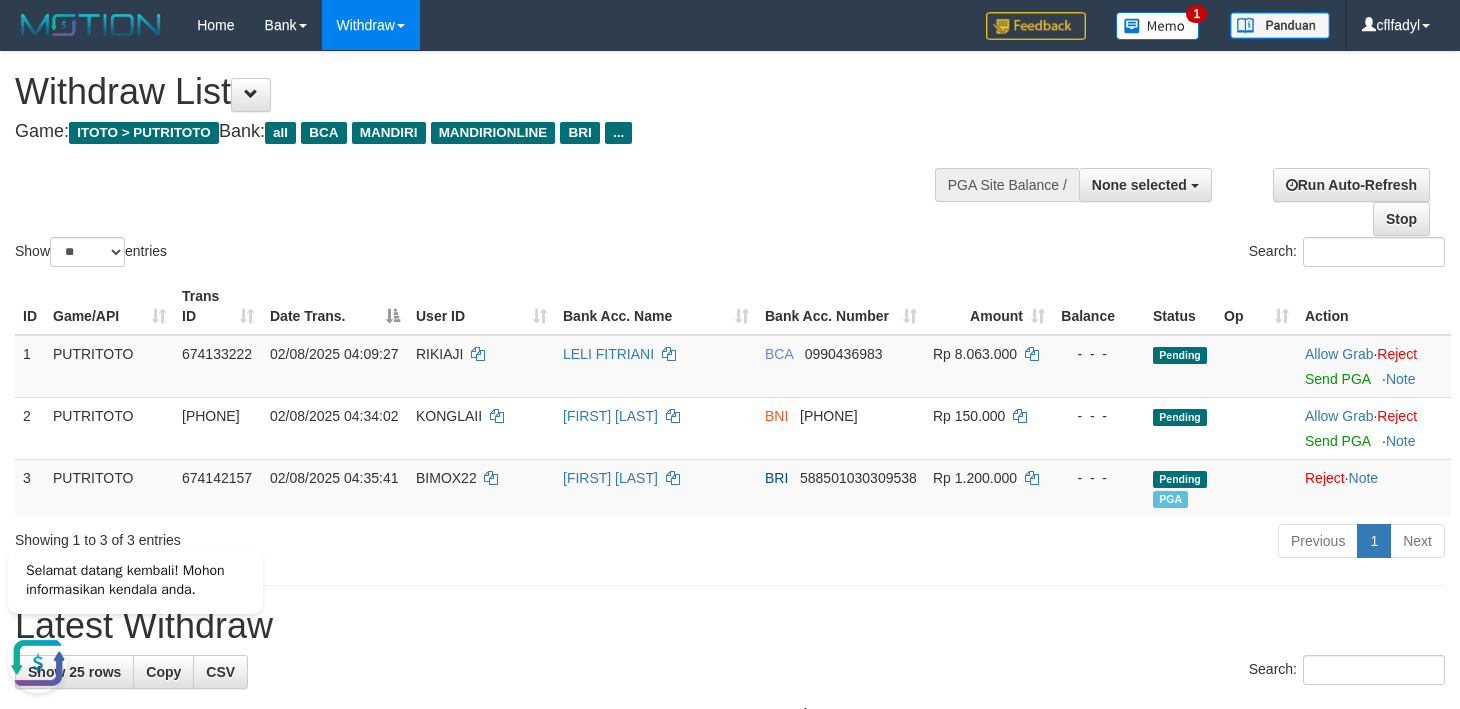 click on "**********" at bounding box center [730, 498] 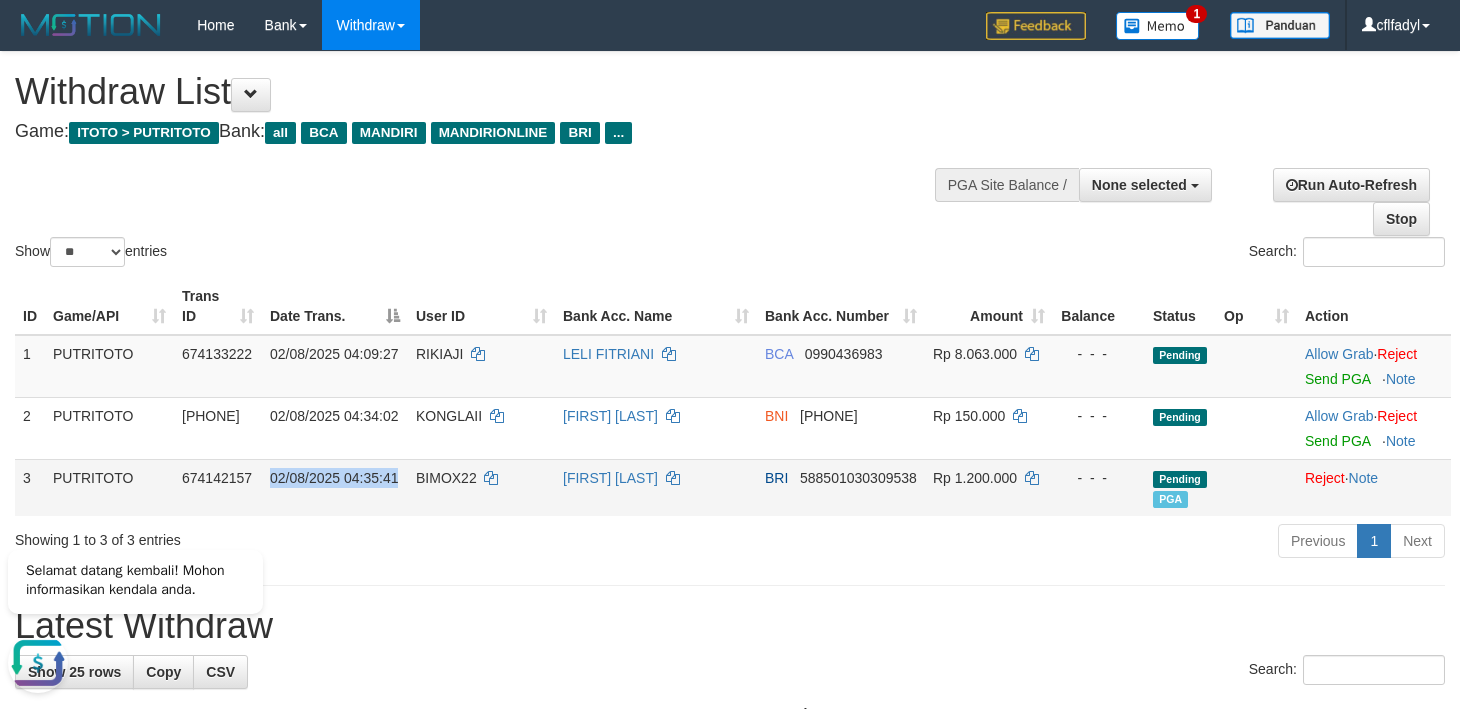 drag, startPoint x: 451, startPoint y: 486, endPoint x: 660, endPoint y: 501, distance: 209.53758 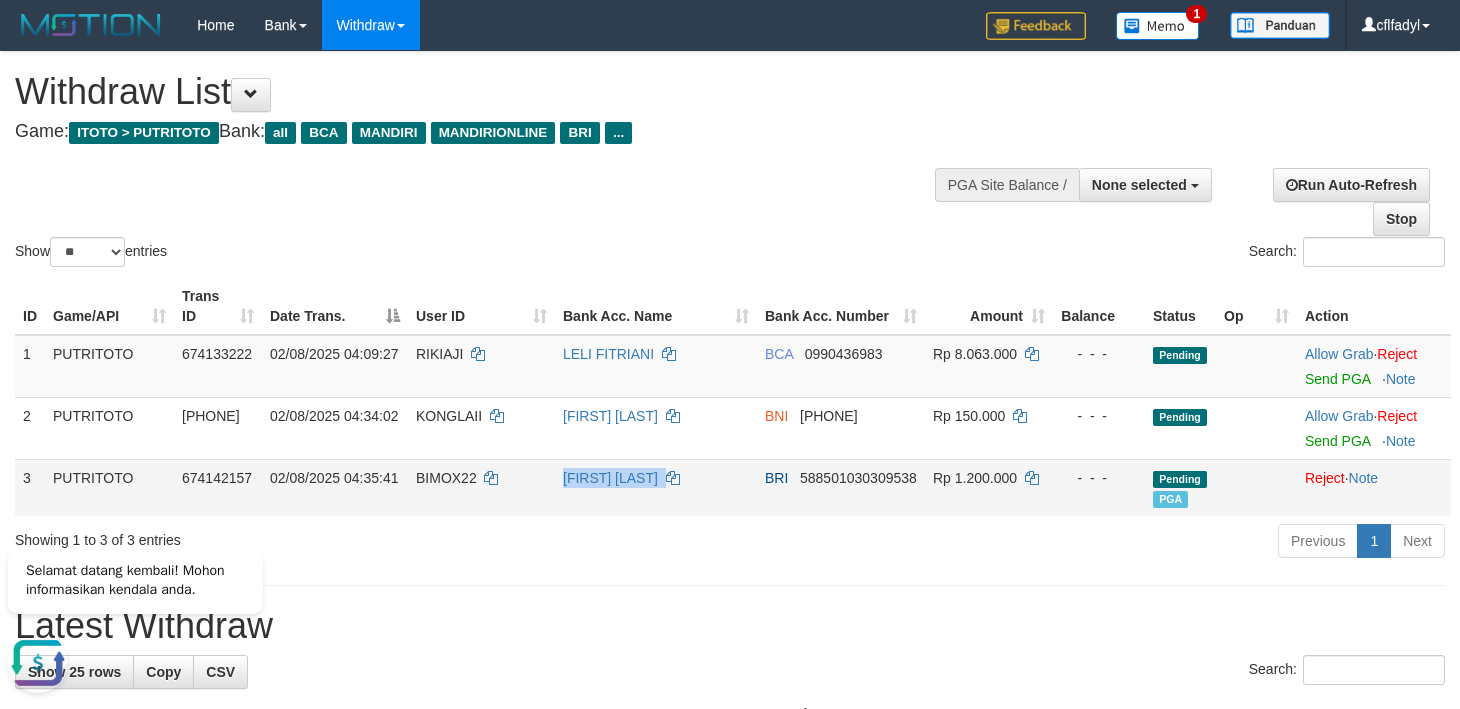 copy on "[FIRST] [LAST]" 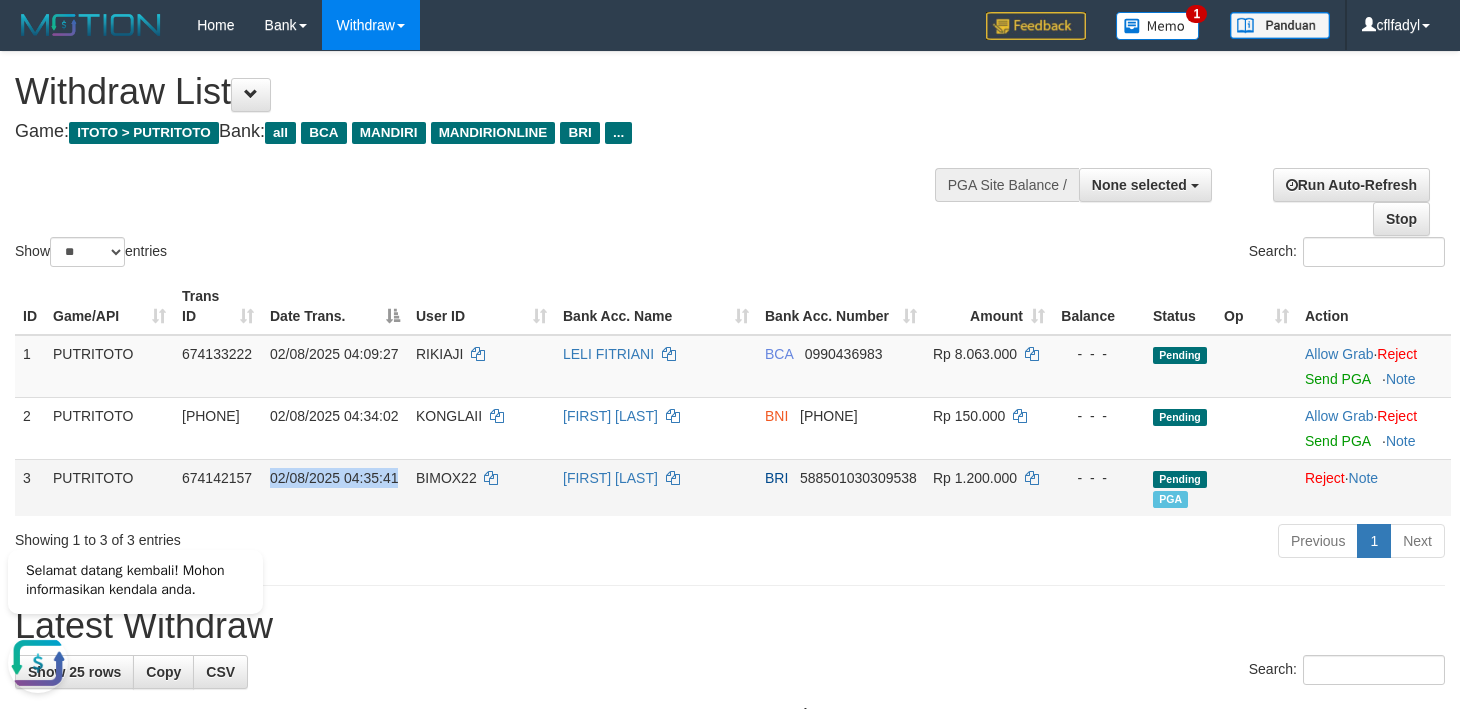 drag, startPoint x: 455, startPoint y: 483, endPoint x: 474, endPoint y: 483, distance: 19 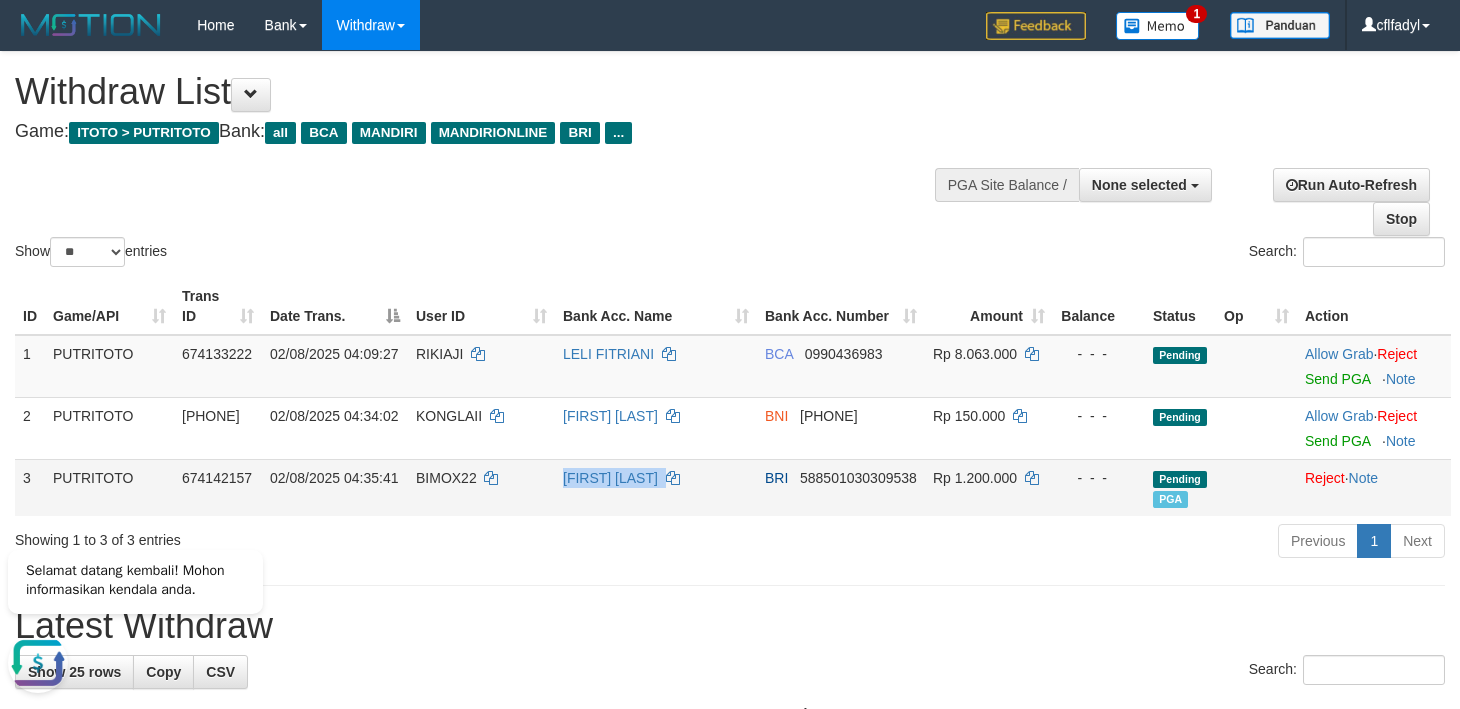 copy on "[FIRST] [LAST]" 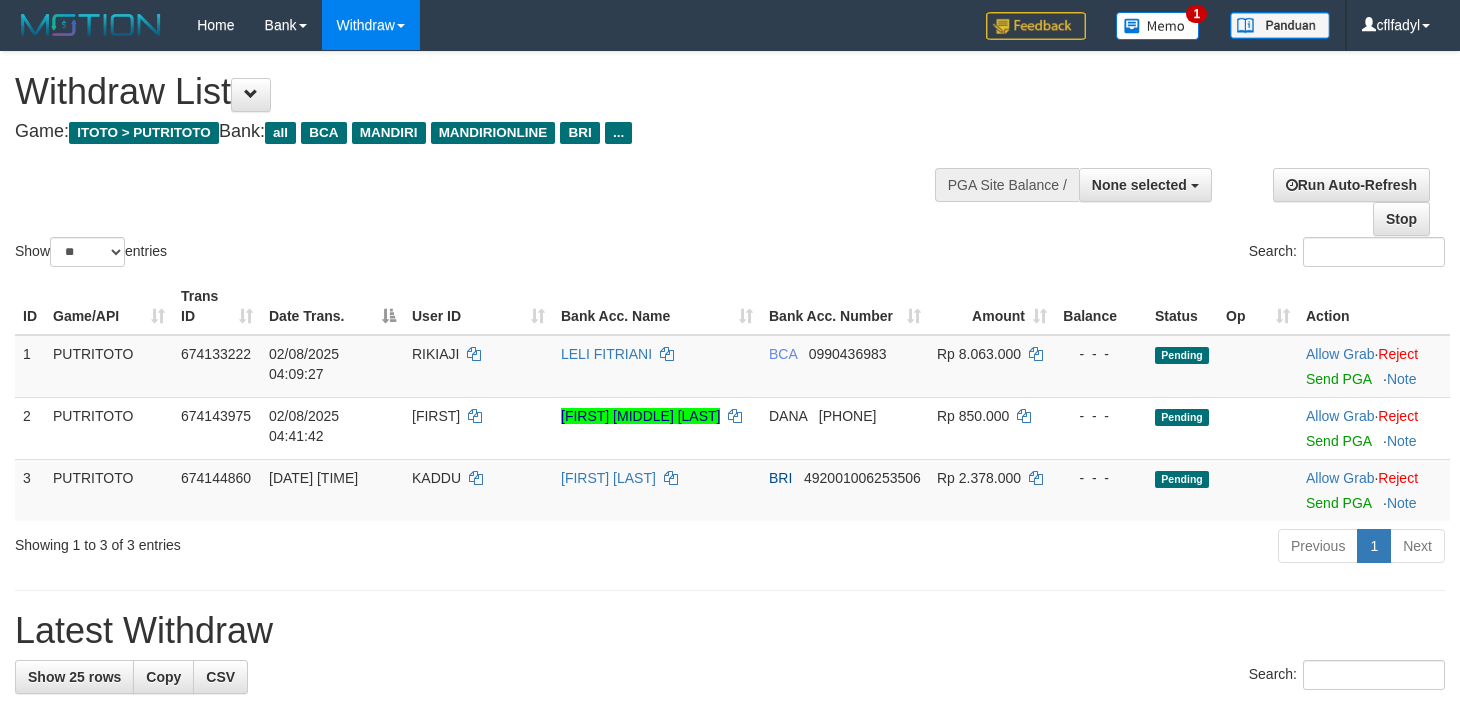 select 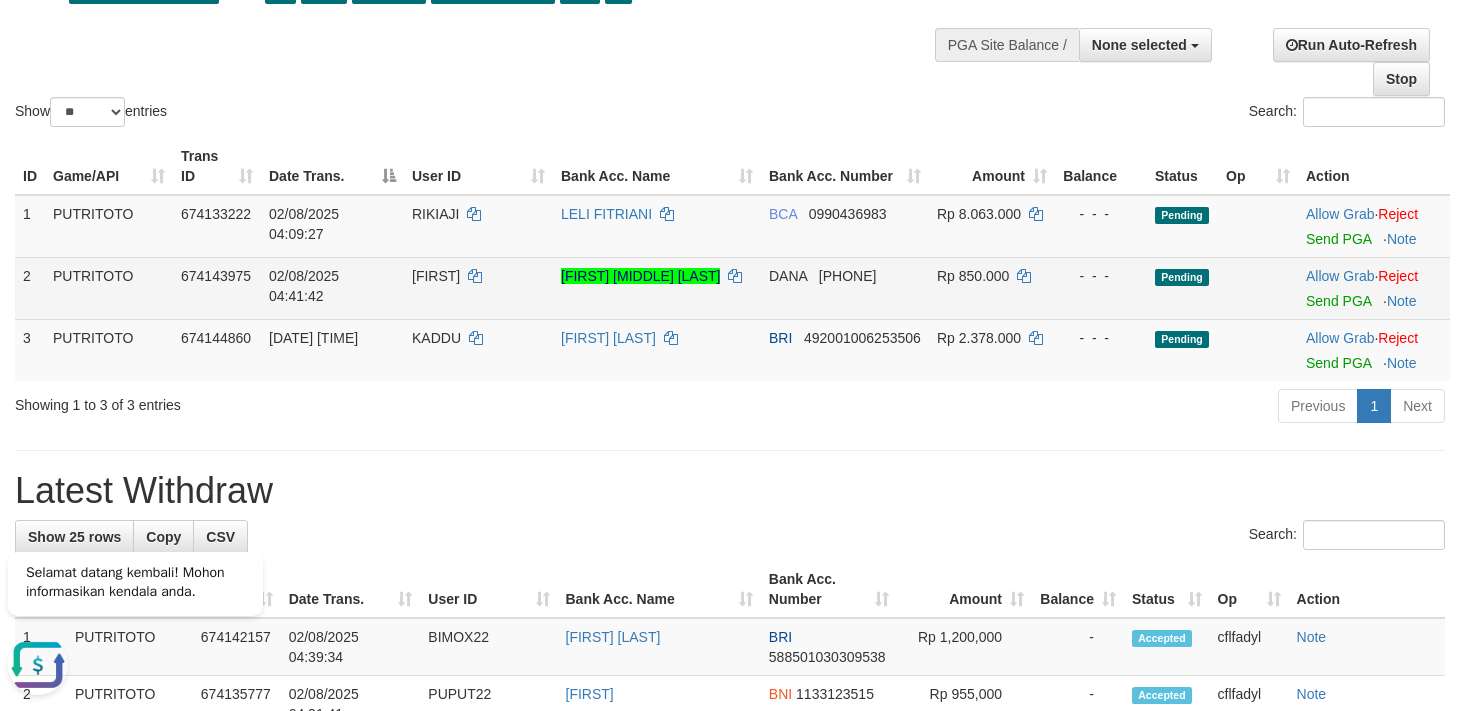 scroll, scrollTop: 0, scrollLeft: 0, axis: both 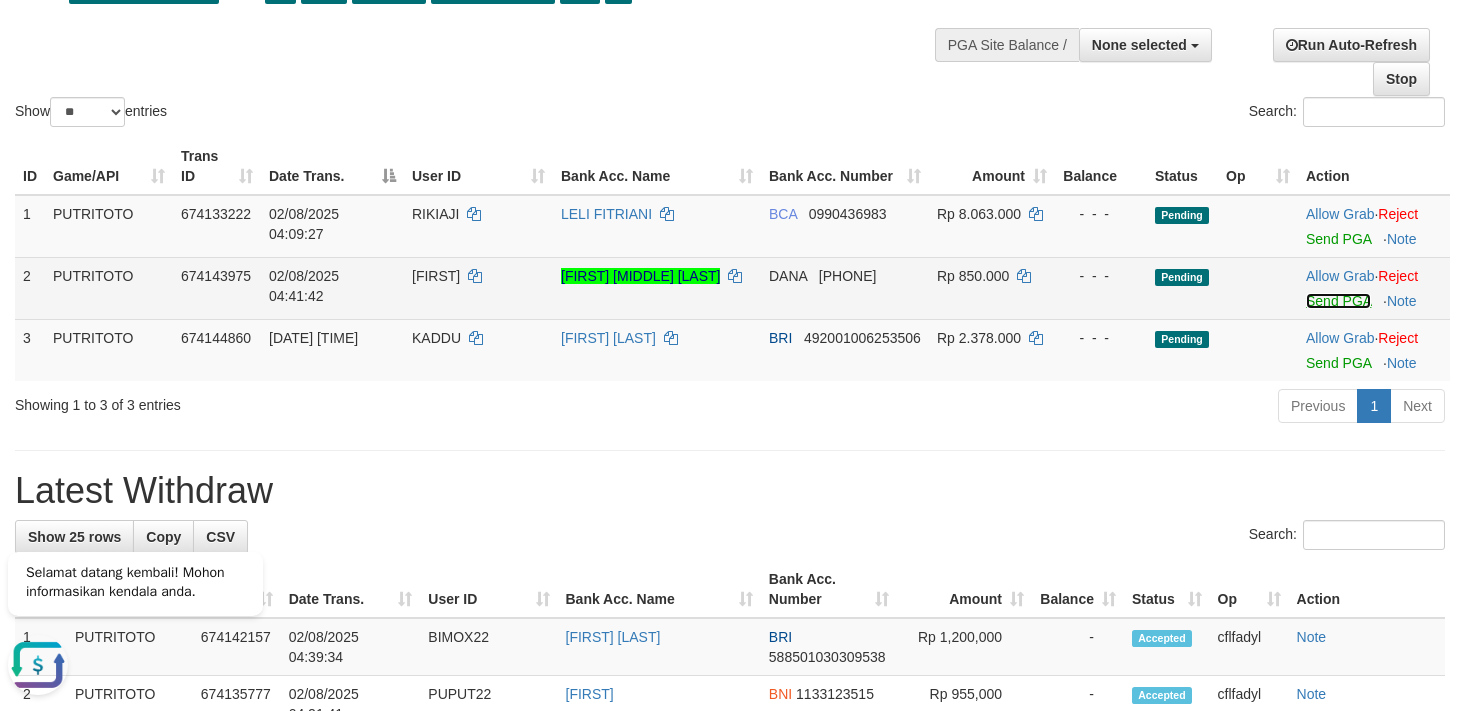 click on "Send PGA" at bounding box center [1338, 301] 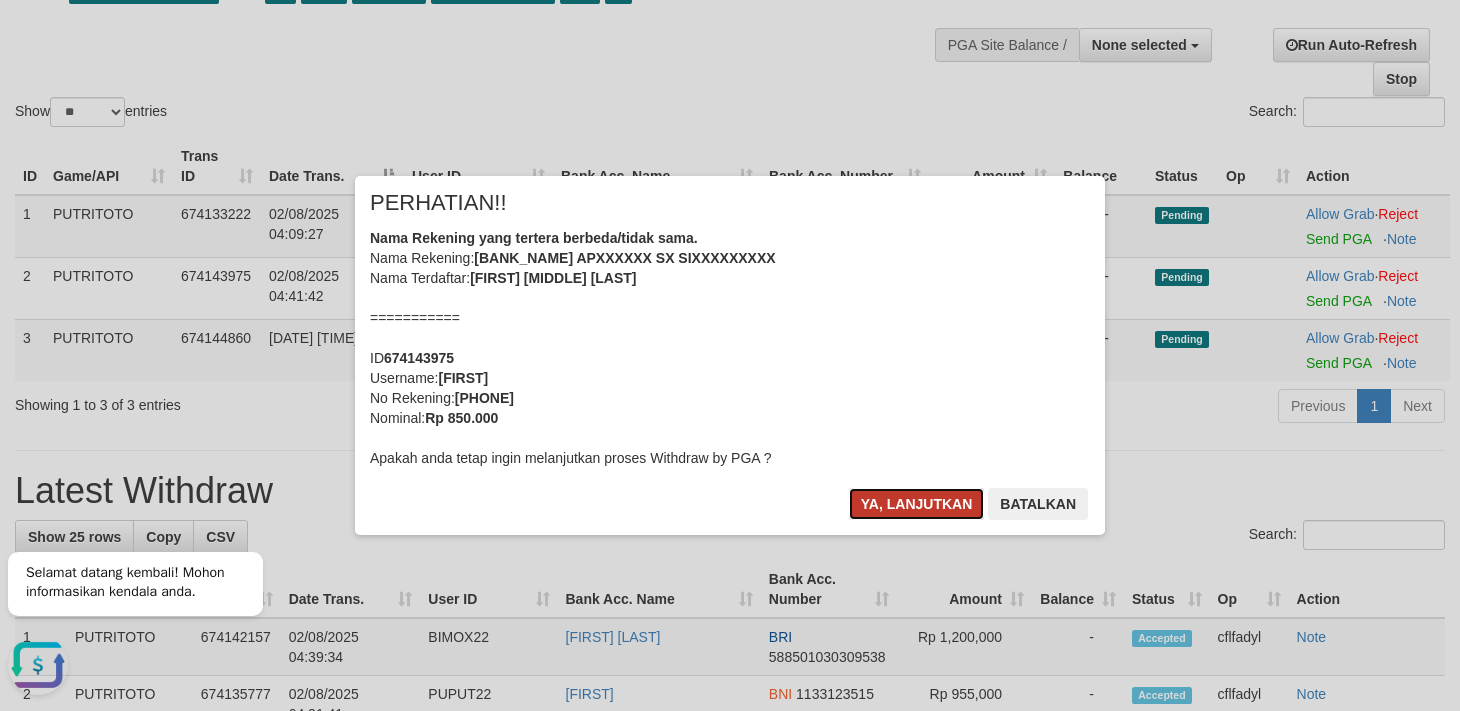 click on "Ya, lanjutkan" at bounding box center (917, 504) 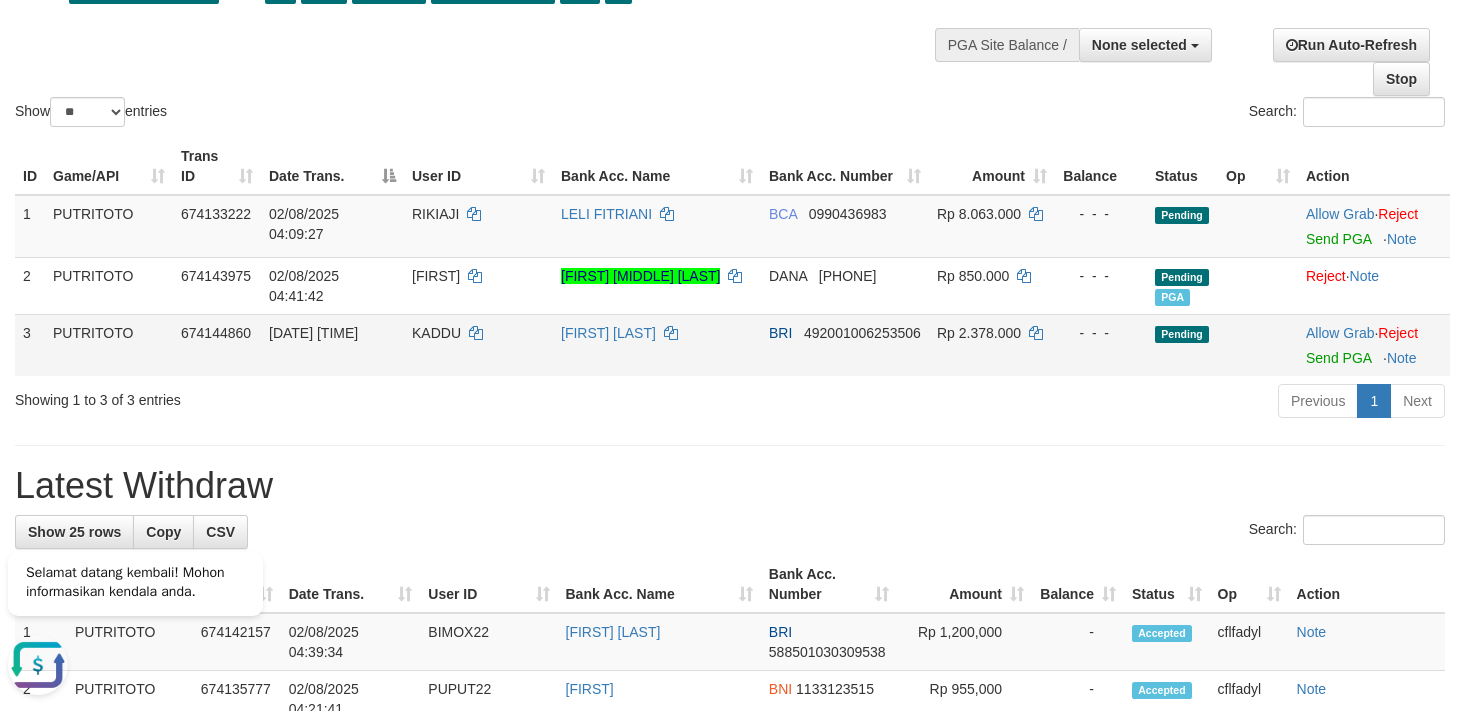 click on "KADDU" at bounding box center [436, 333] 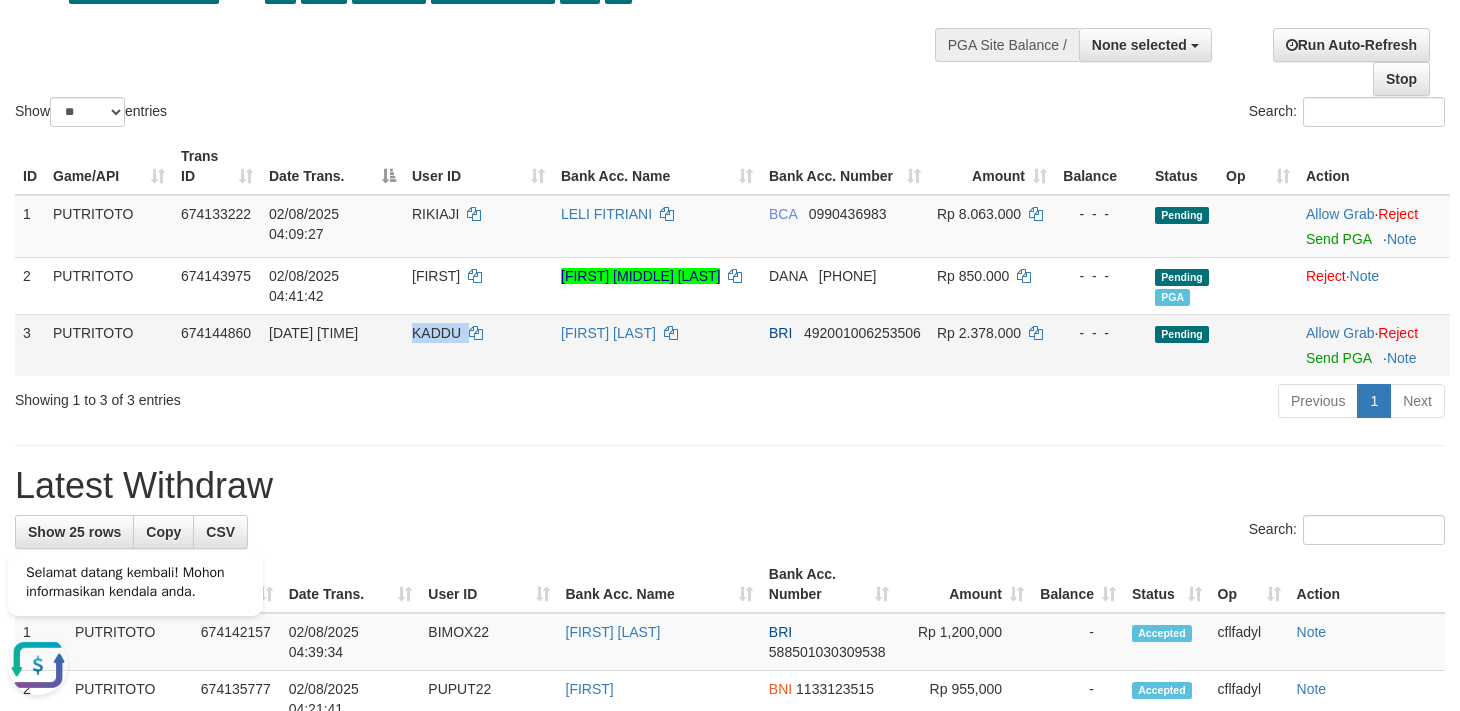 click on "KADDU" at bounding box center [436, 333] 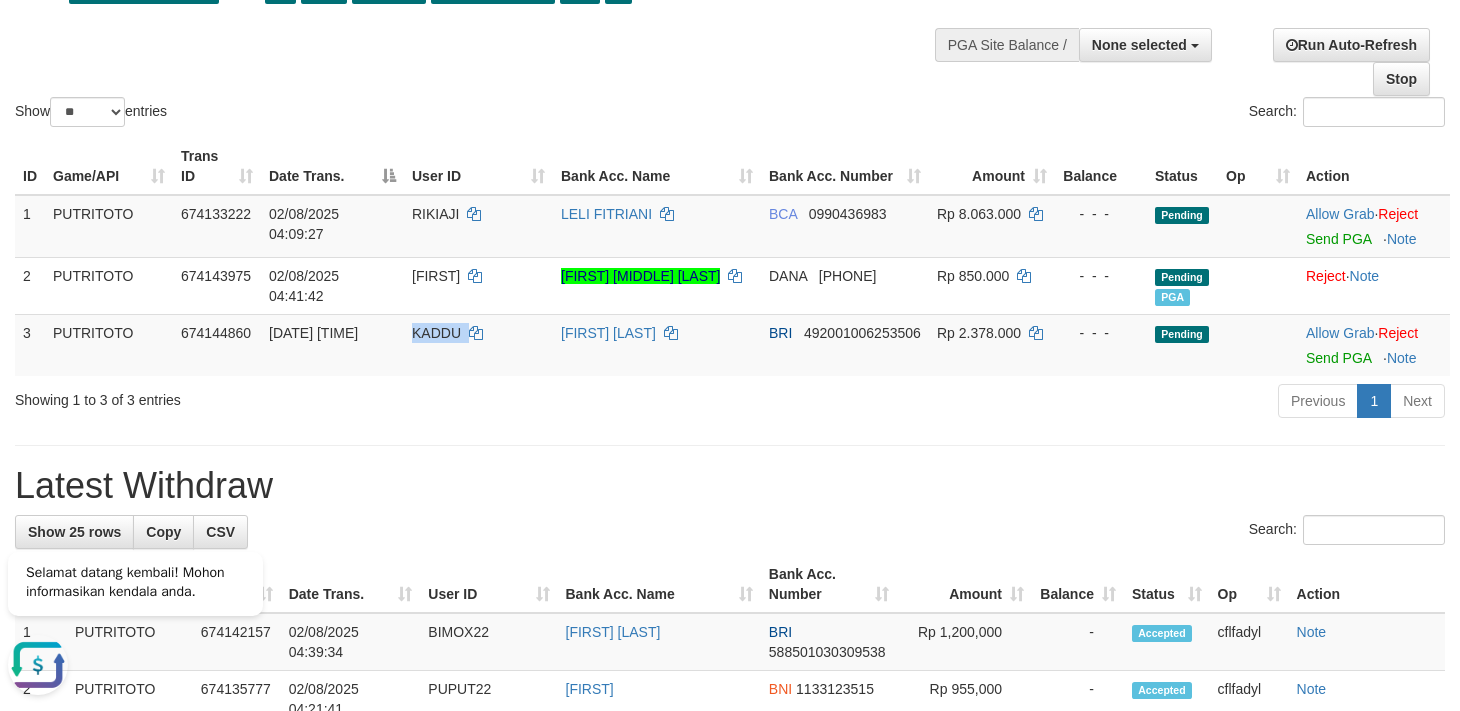 copy on "KADDU" 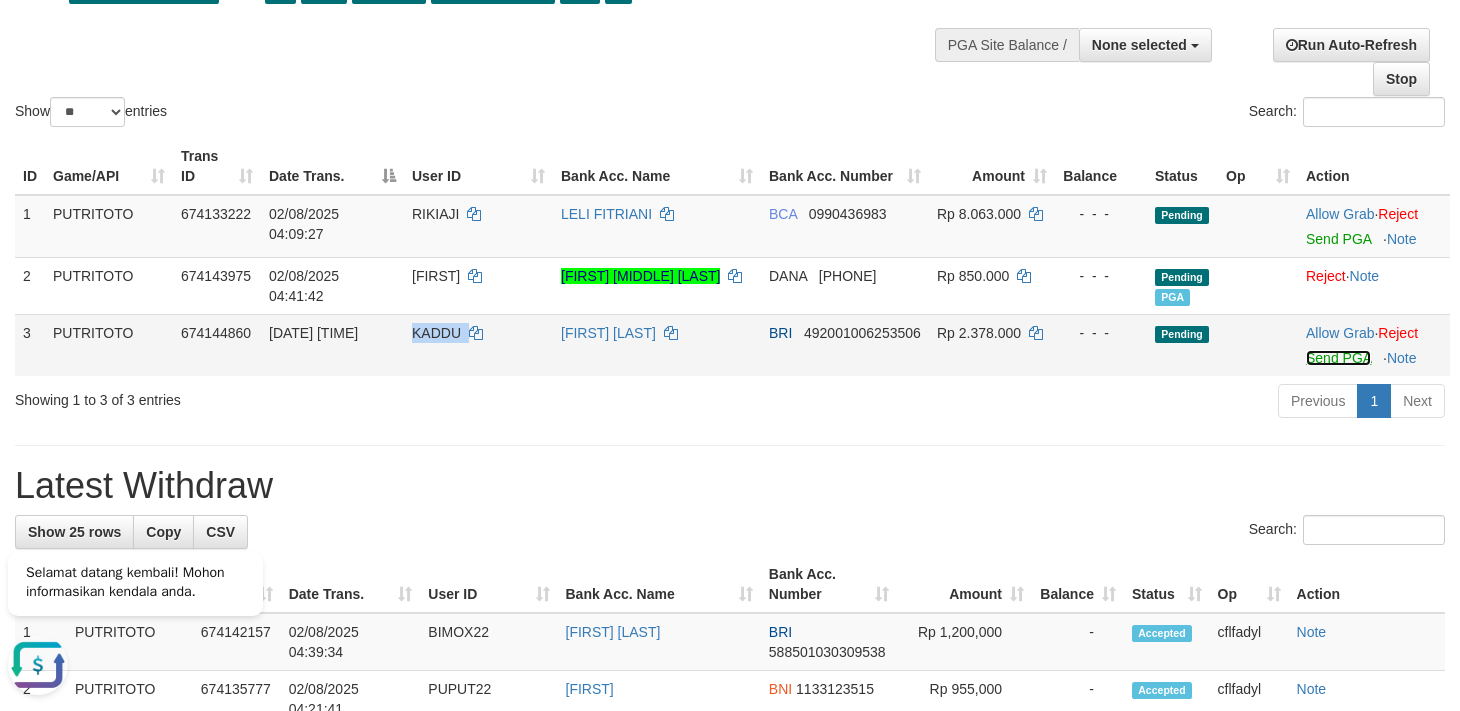 click on "Send PGA" at bounding box center [1338, 358] 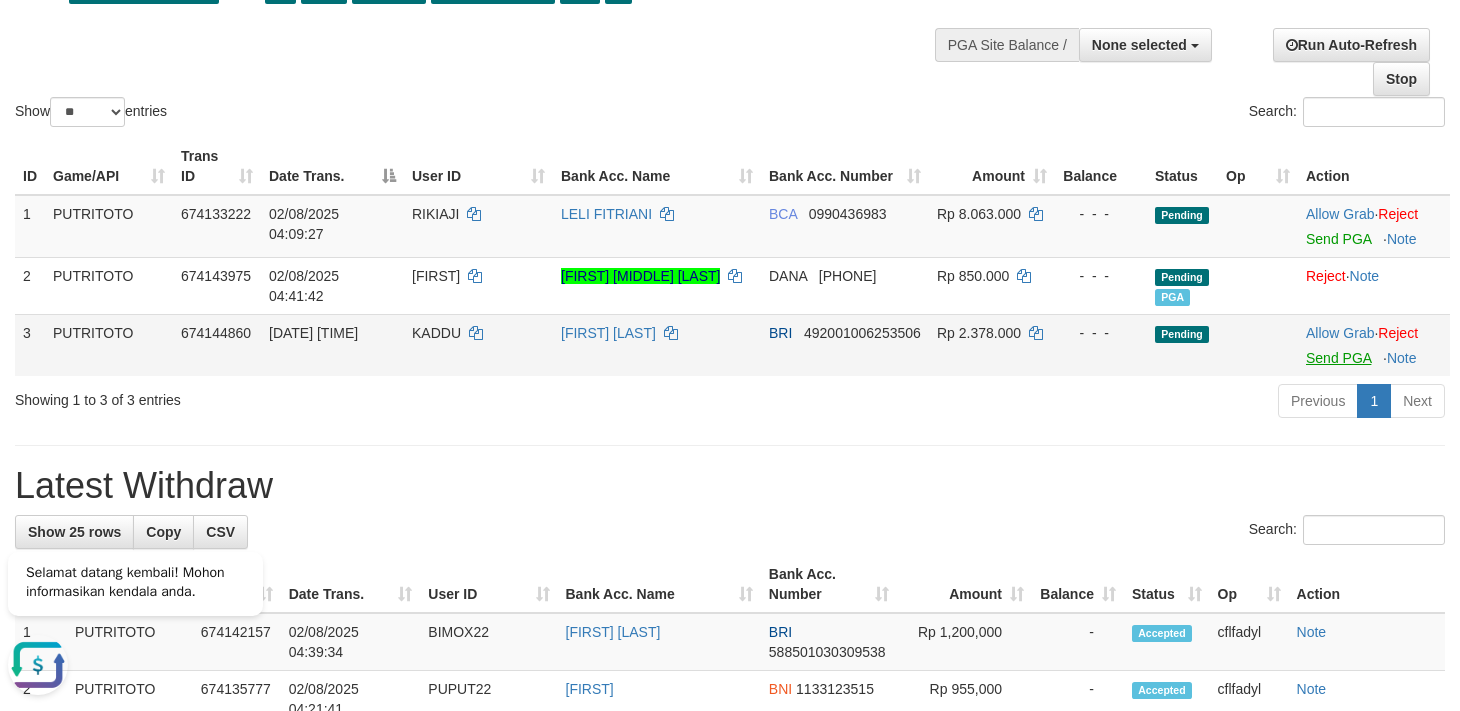 click on "Previous 1 Next" at bounding box center [1034, 403] 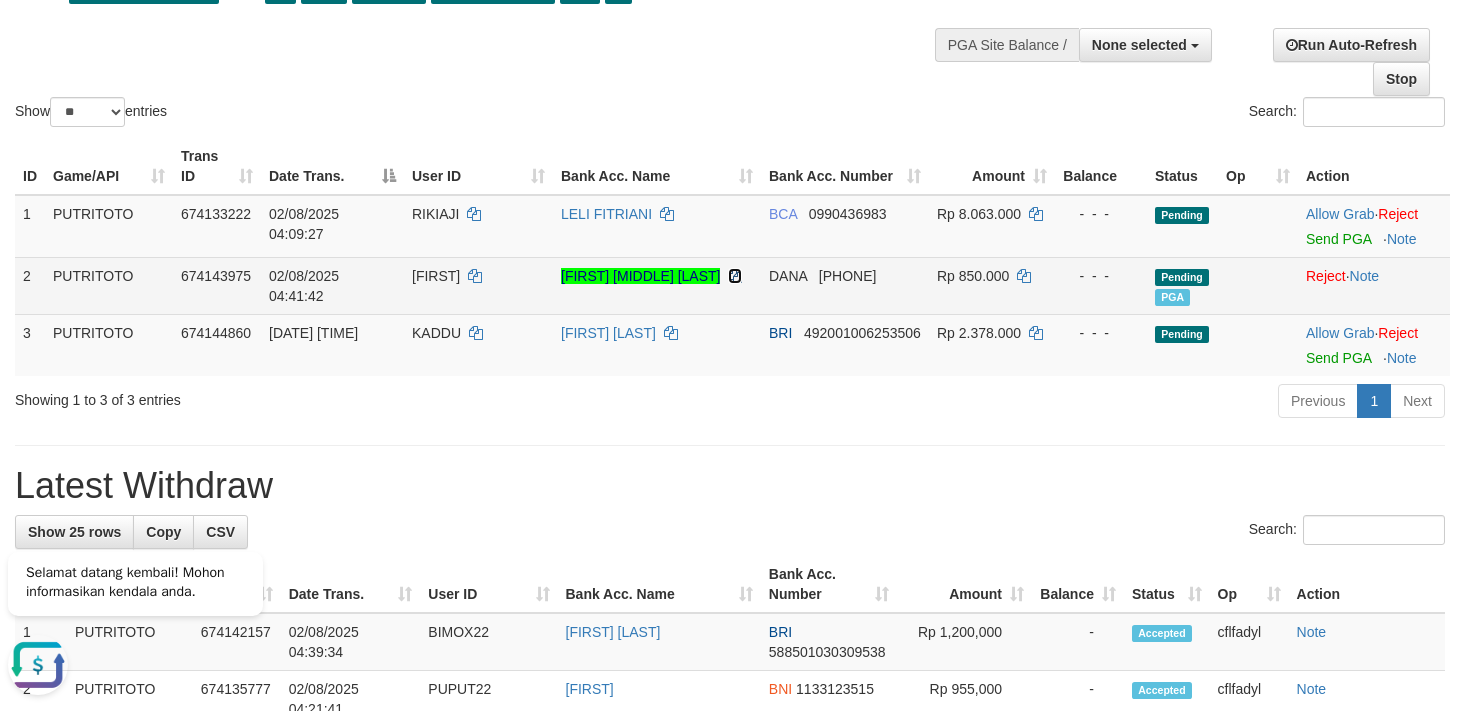 click at bounding box center (735, 276) 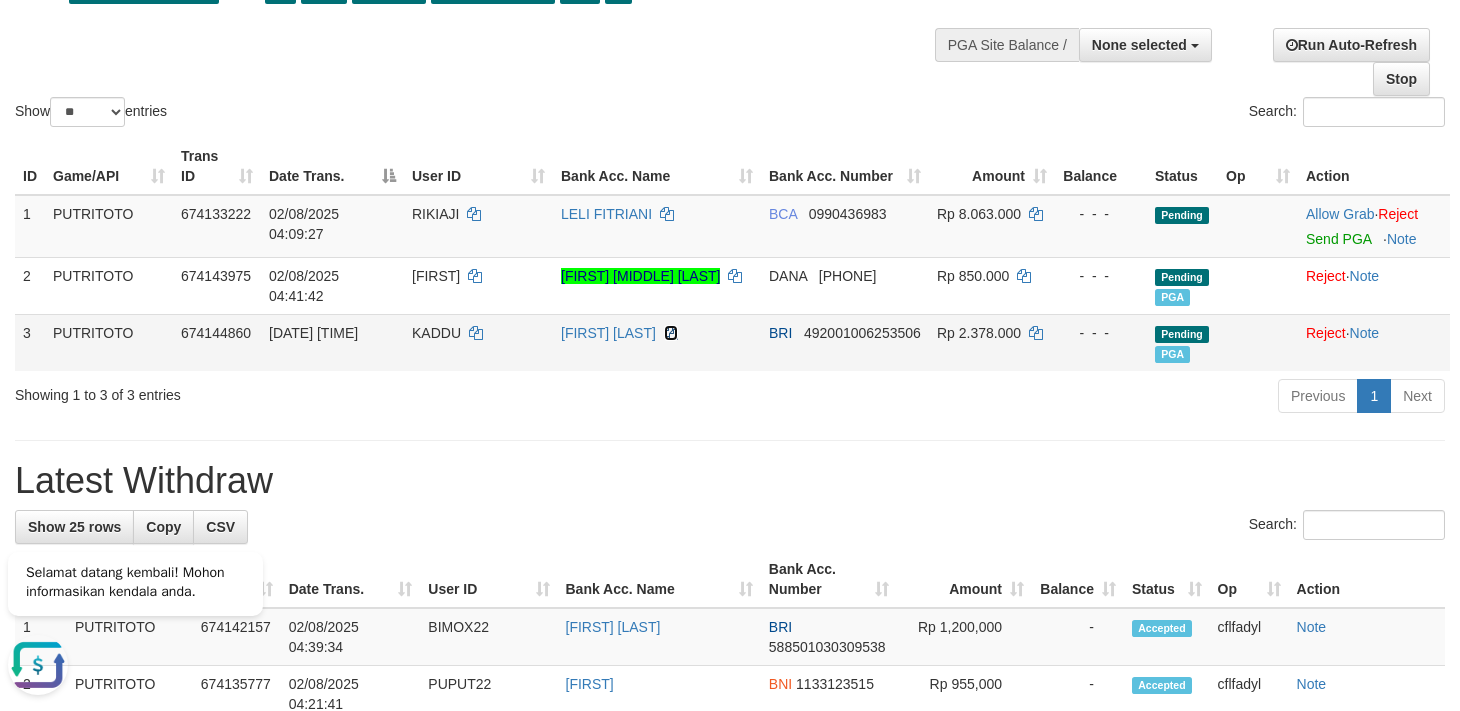 click at bounding box center [671, 333] 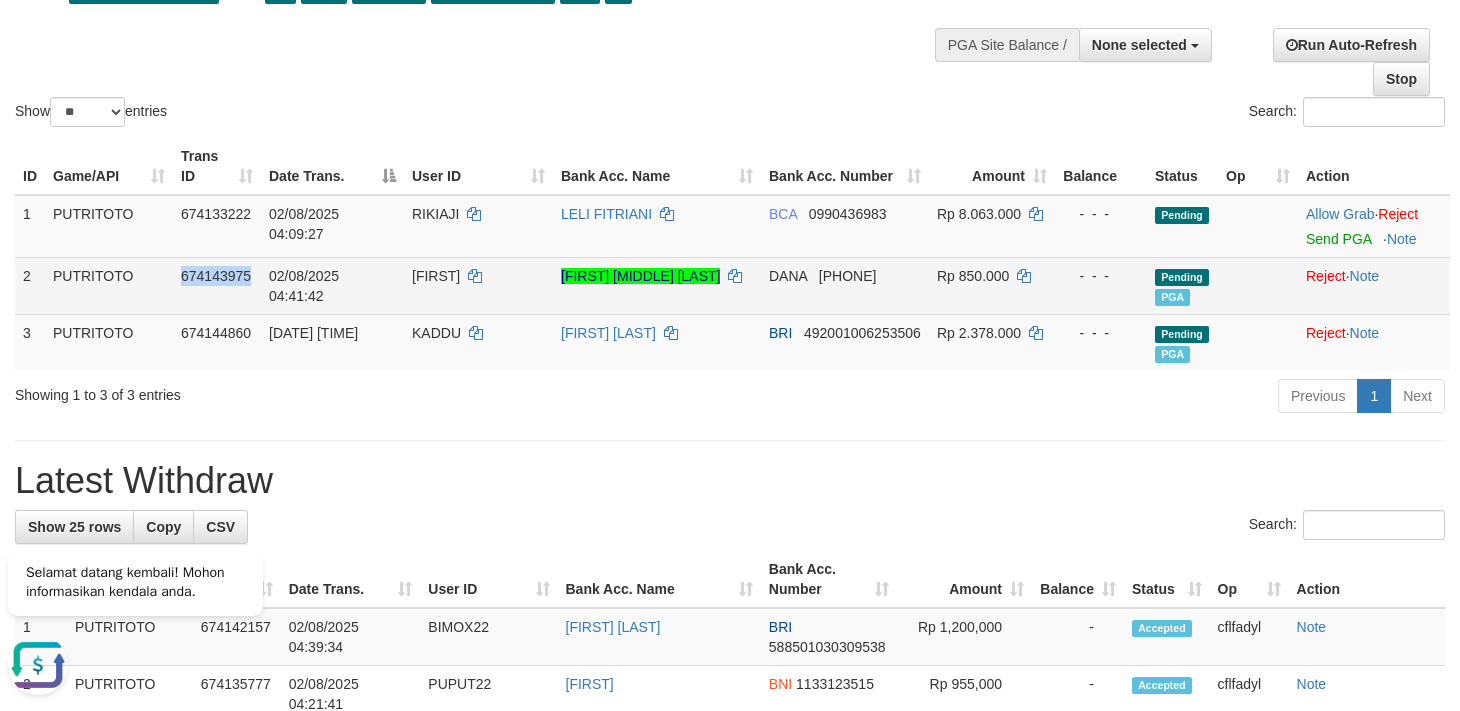 drag, startPoint x: 403, startPoint y: 293, endPoint x: 403, endPoint y: 313, distance: 20 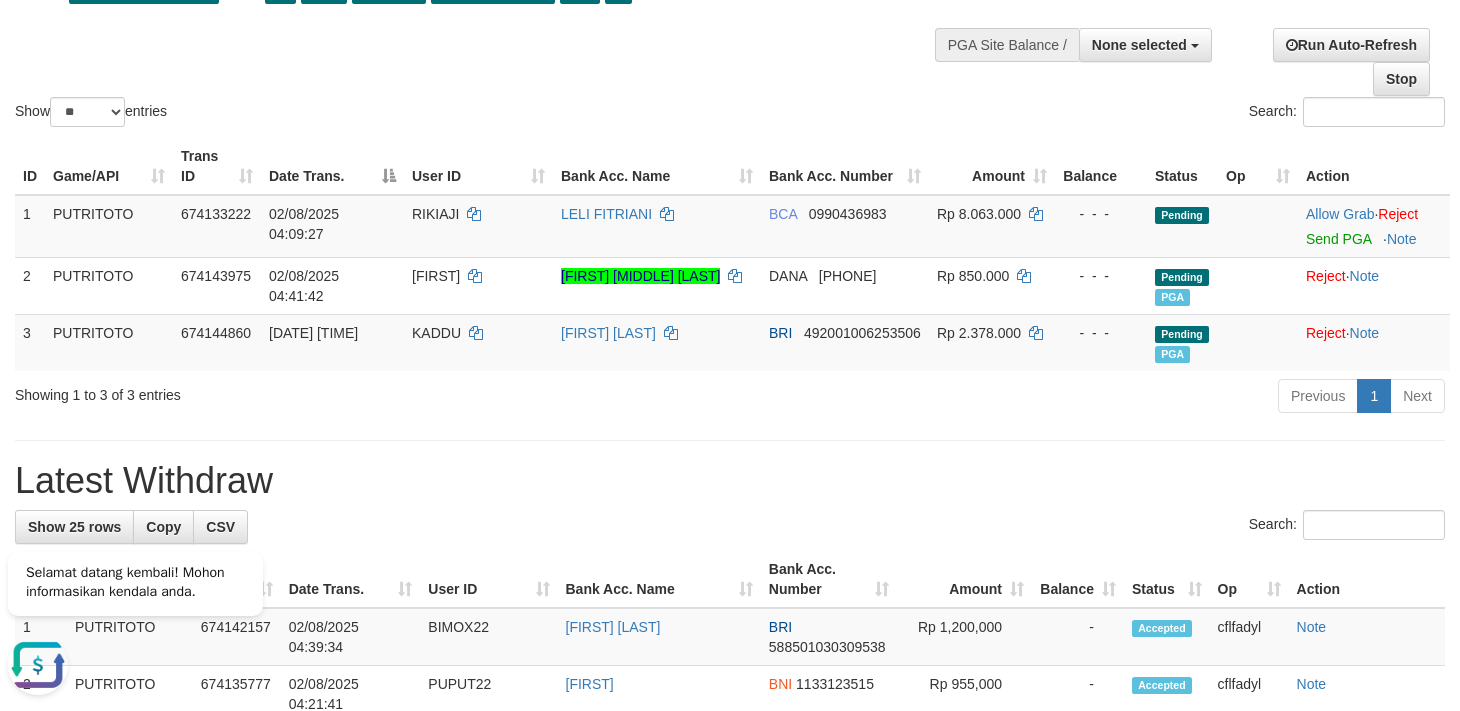 click on "**********" at bounding box center (730, 384) 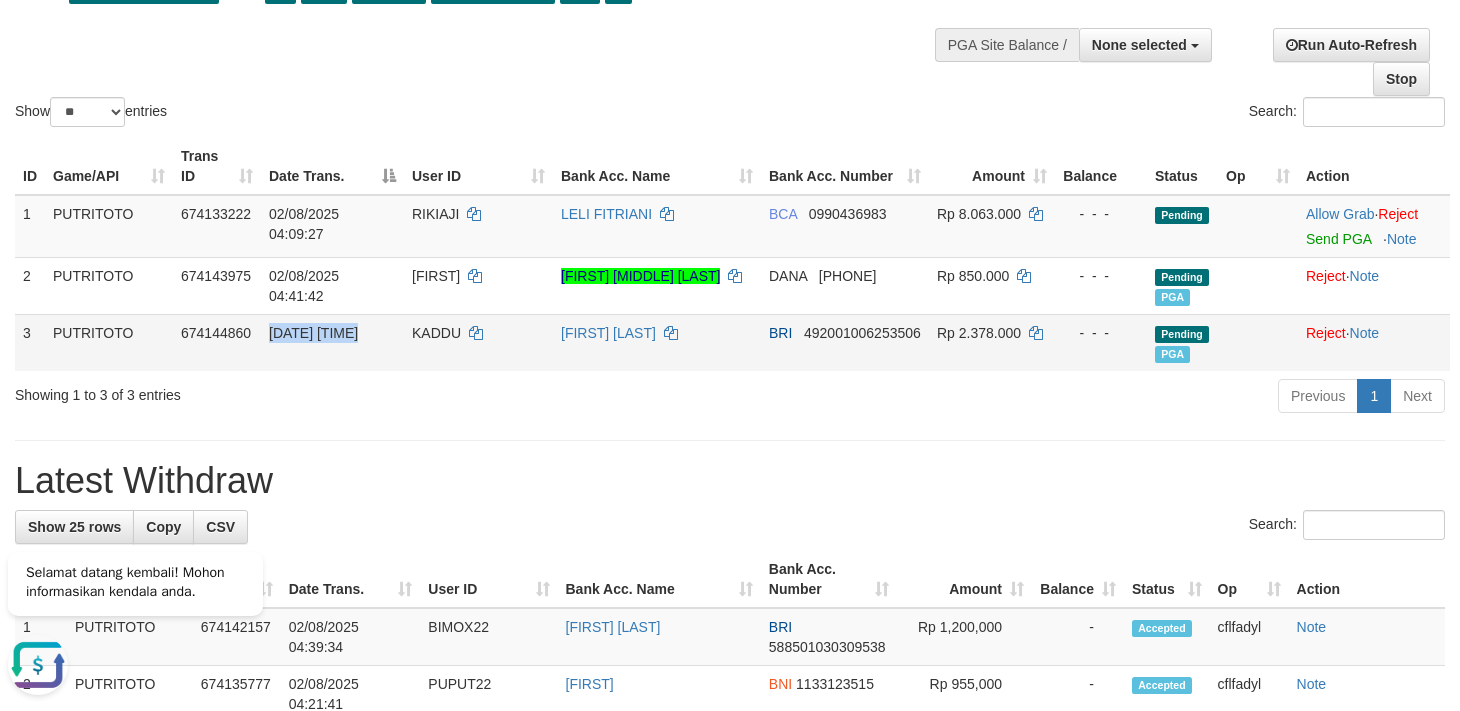 drag, startPoint x: 449, startPoint y: 284, endPoint x: 449, endPoint y: 360, distance: 76 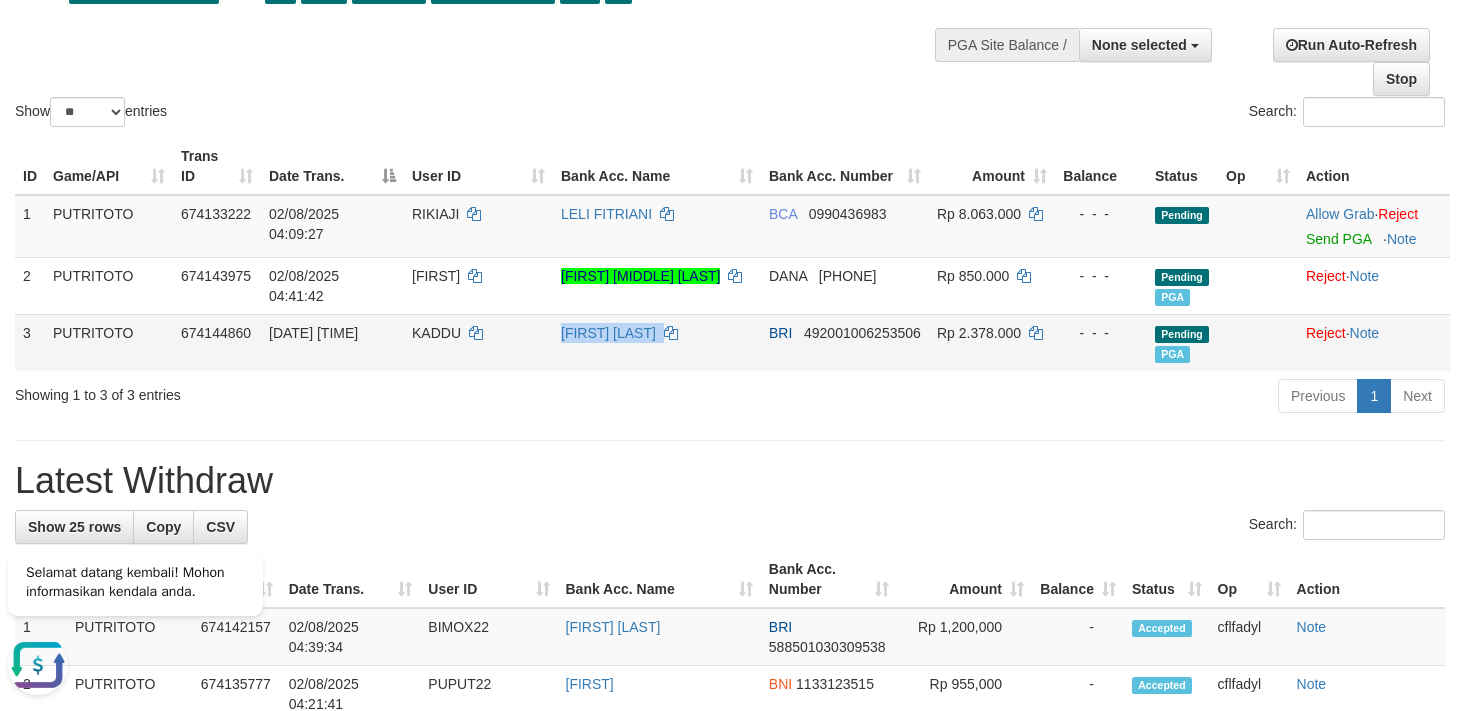 copy on "[FIRST] [LAST]" 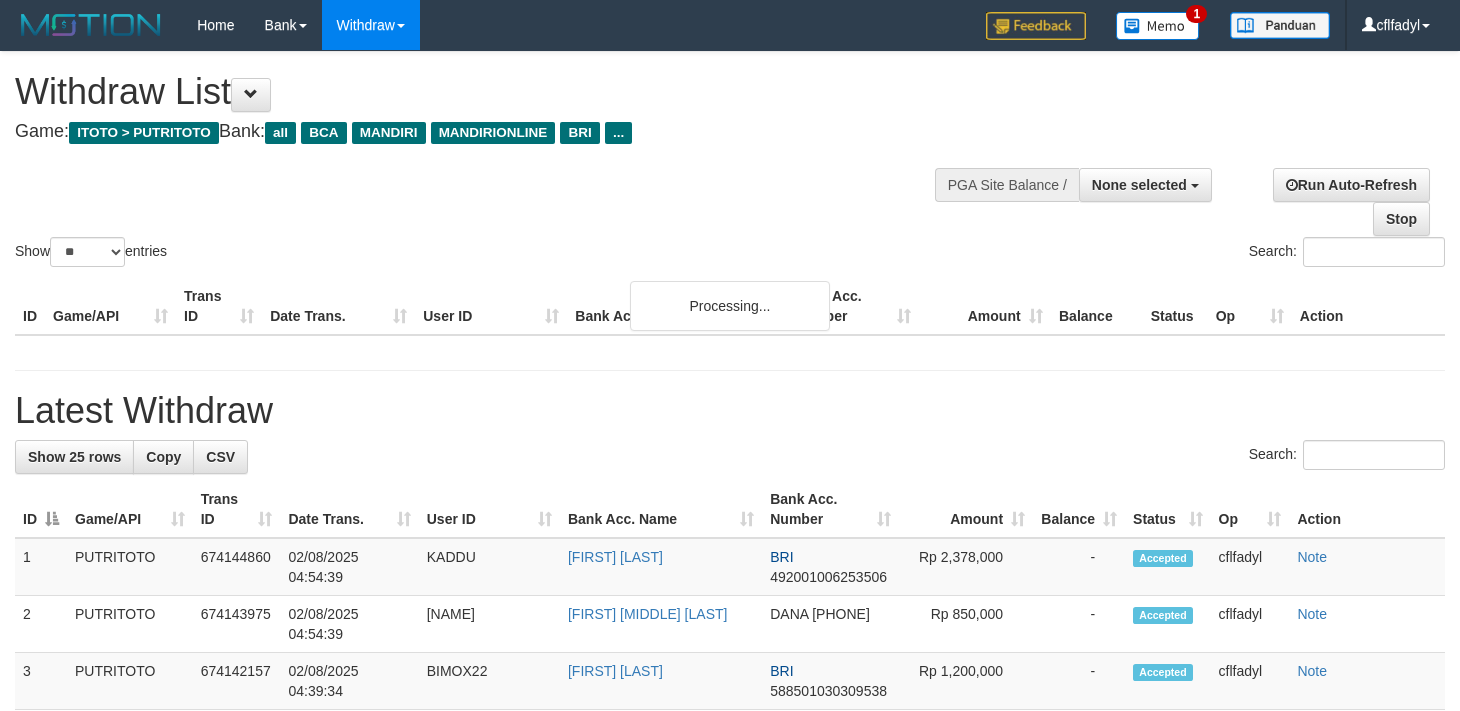 select 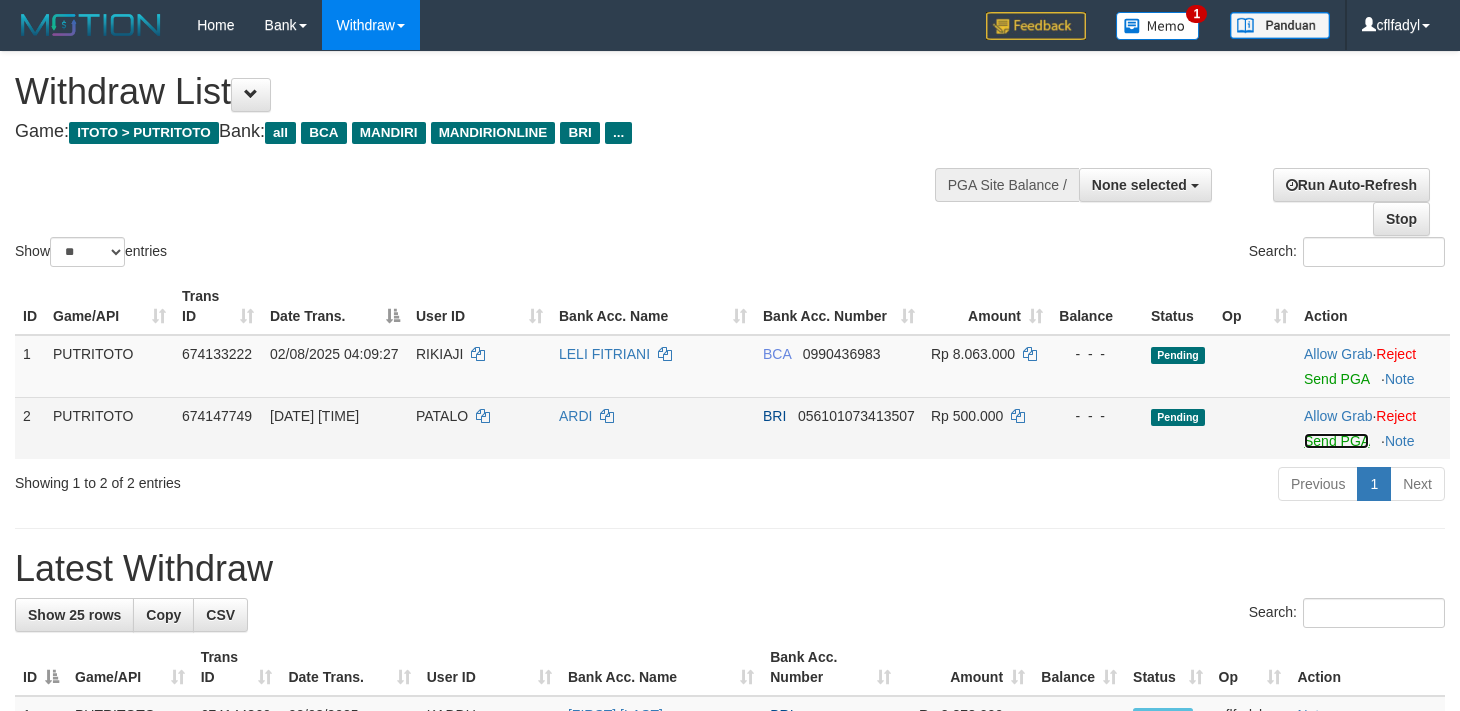 click on "Send PGA" at bounding box center [1336, 441] 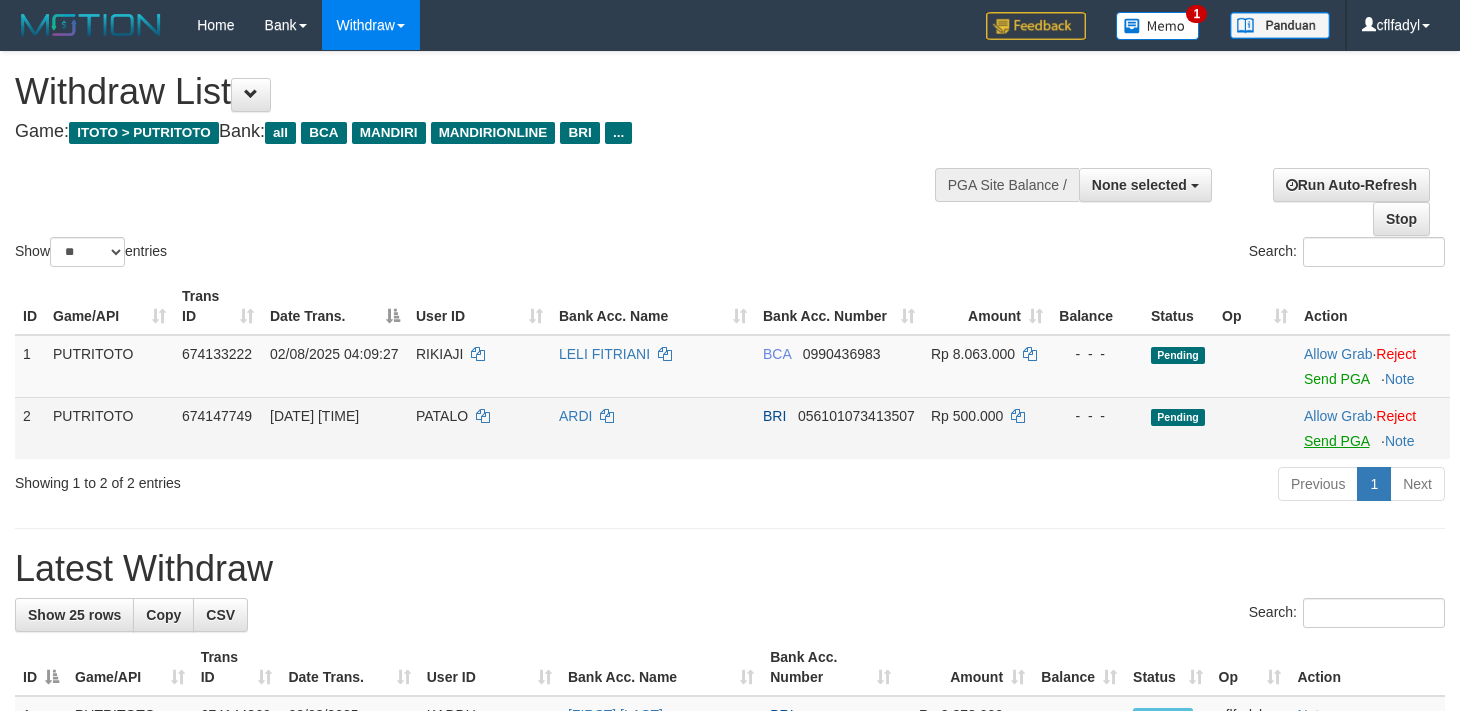 click on "Previous 1 Next" at bounding box center [1034, 486] 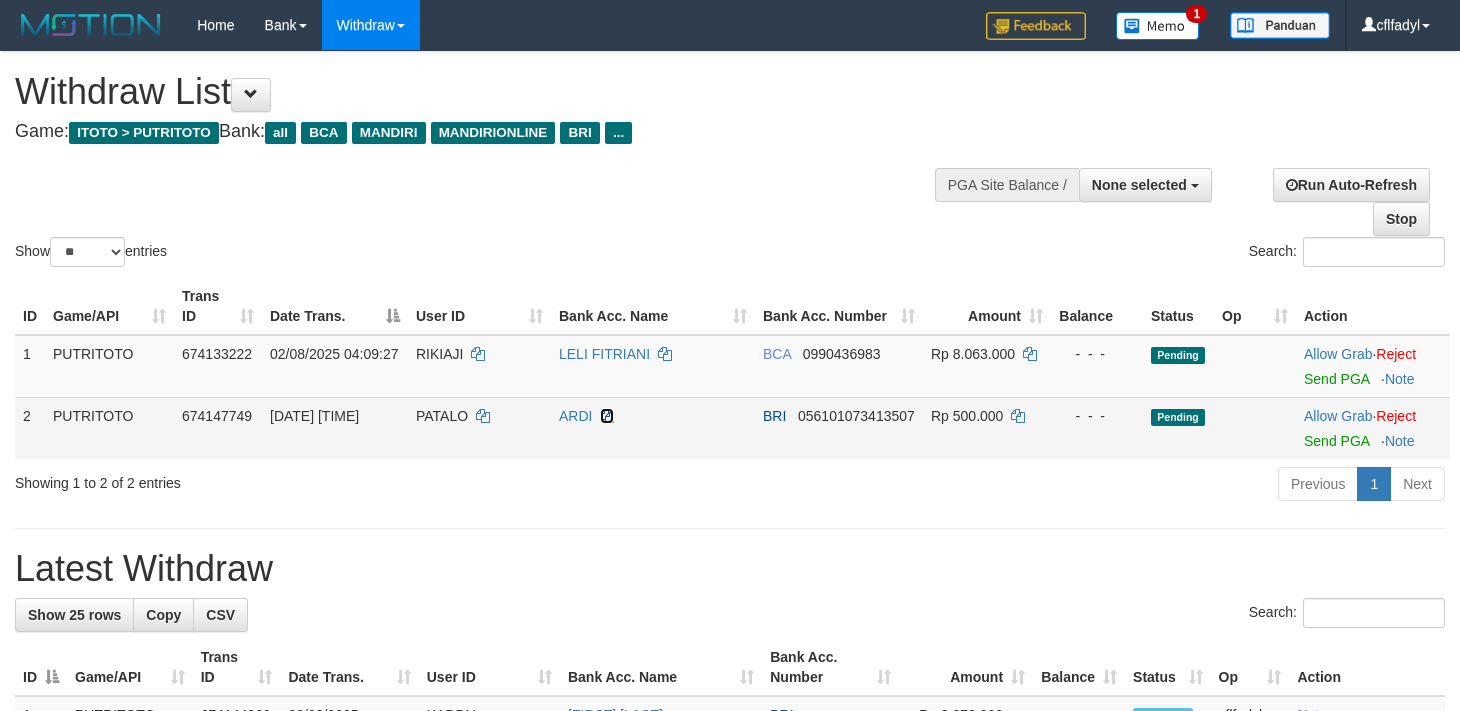 click at bounding box center [607, 416] 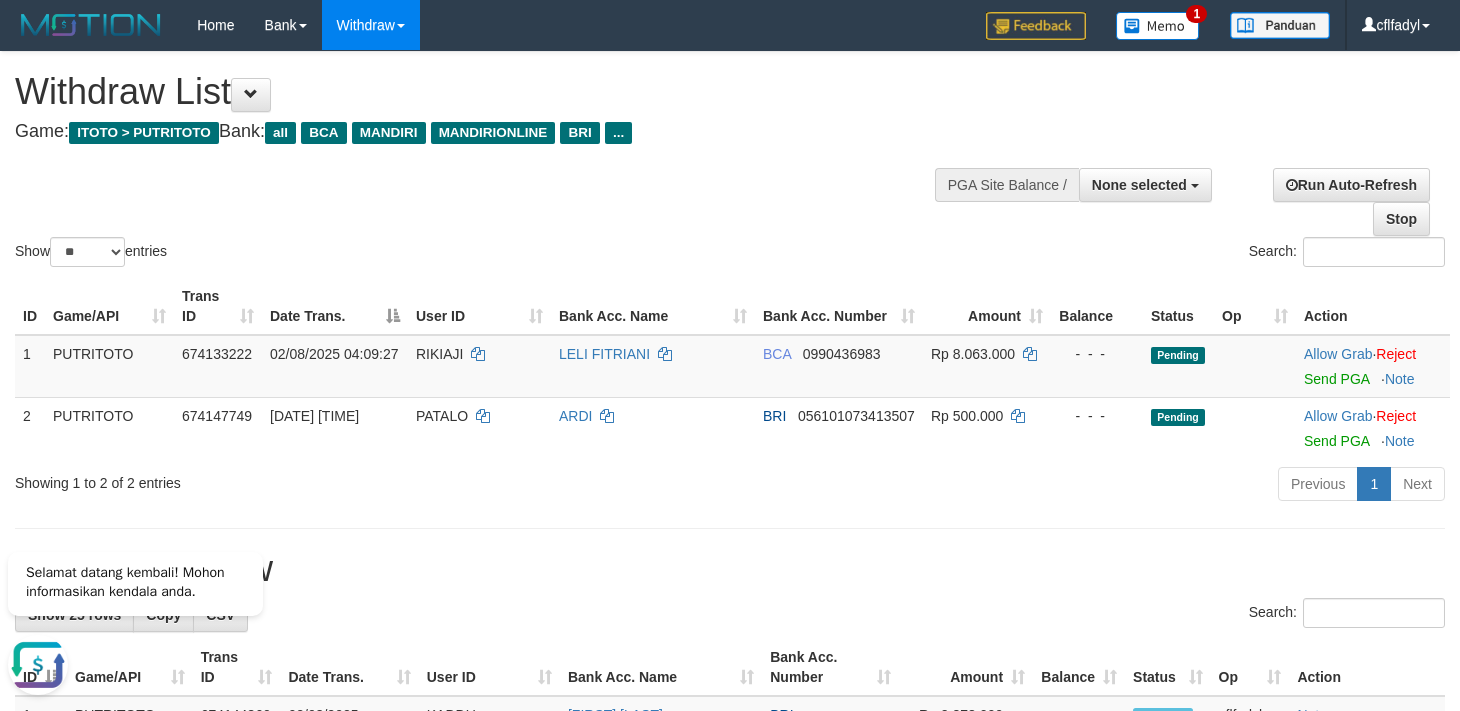 scroll, scrollTop: 0, scrollLeft: 0, axis: both 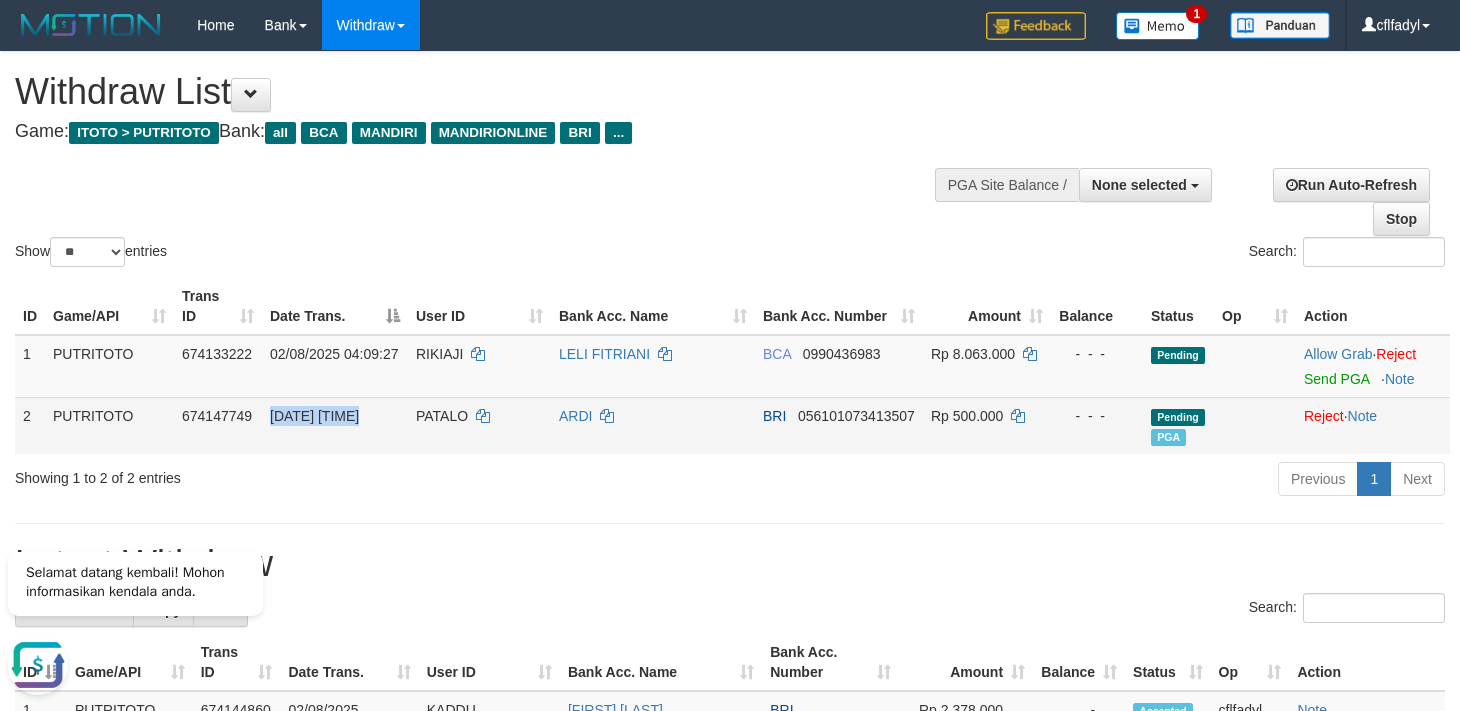 drag, startPoint x: 448, startPoint y: 433, endPoint x: 861, endPoint y: 455, distance: 413.58554 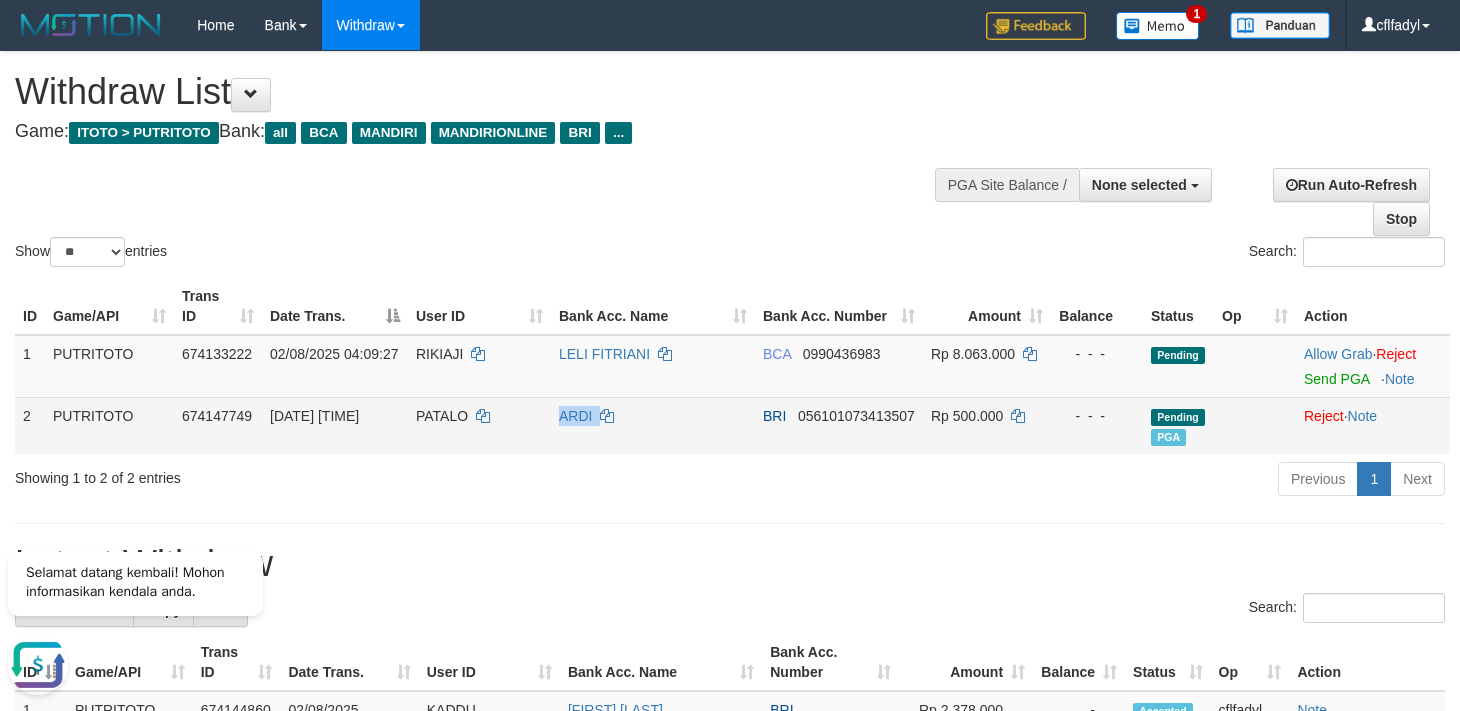 copy on "ARDI" 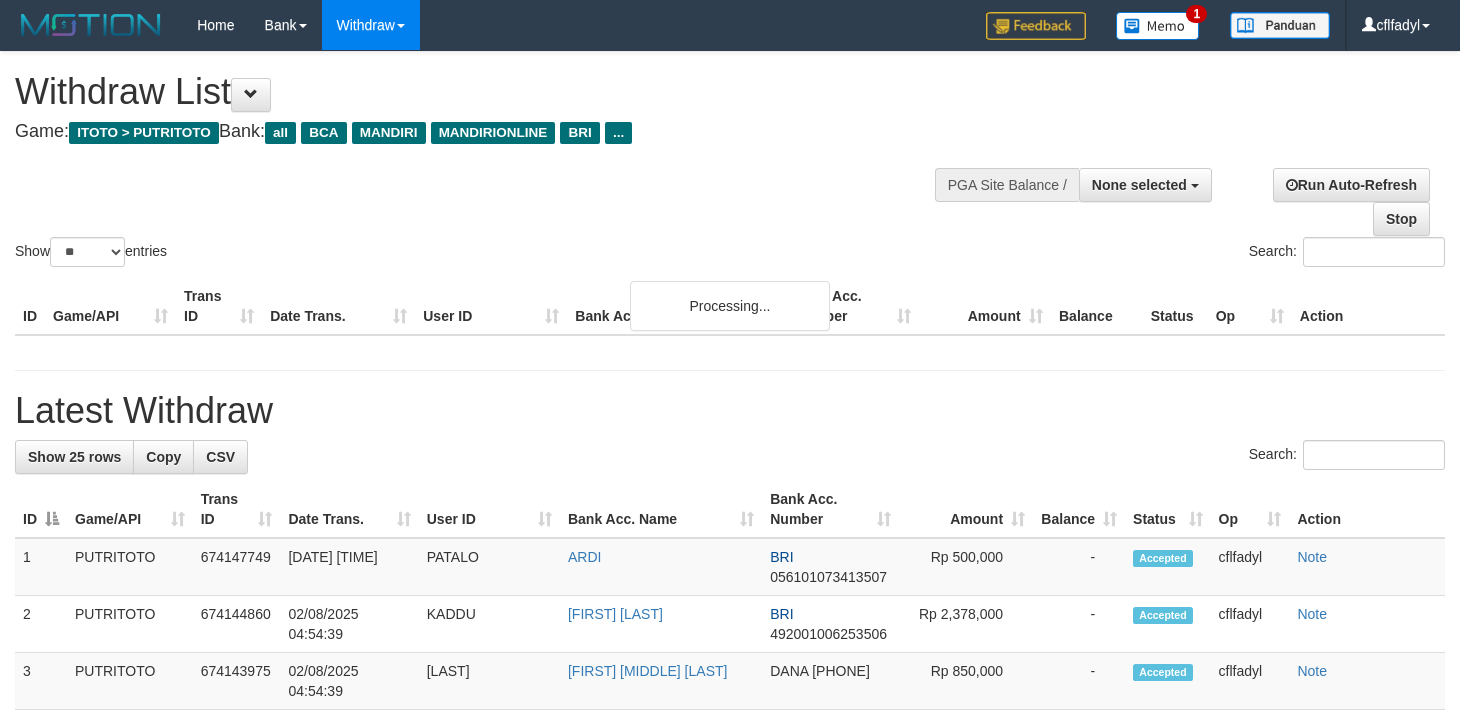 select 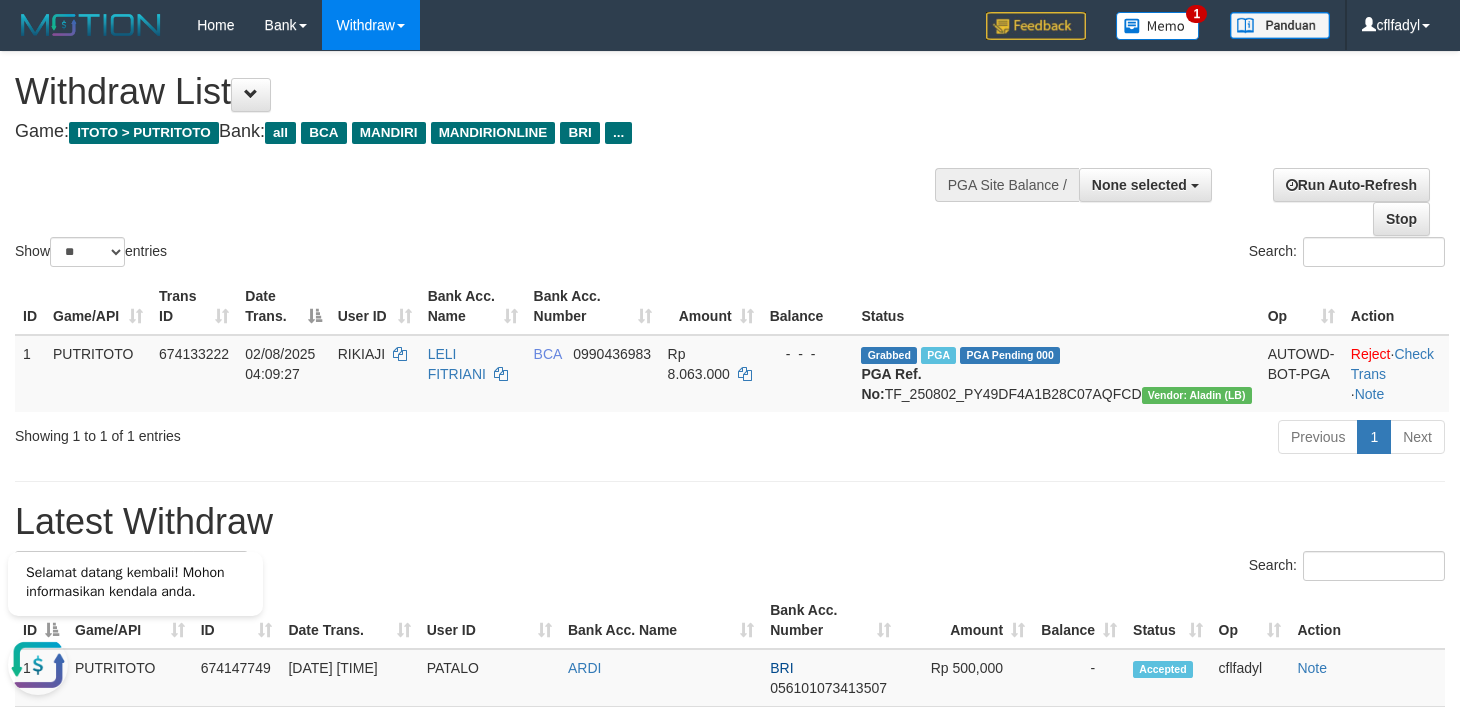 scroll, scrollTop: 0, scrollLeft: 0, axis: both 